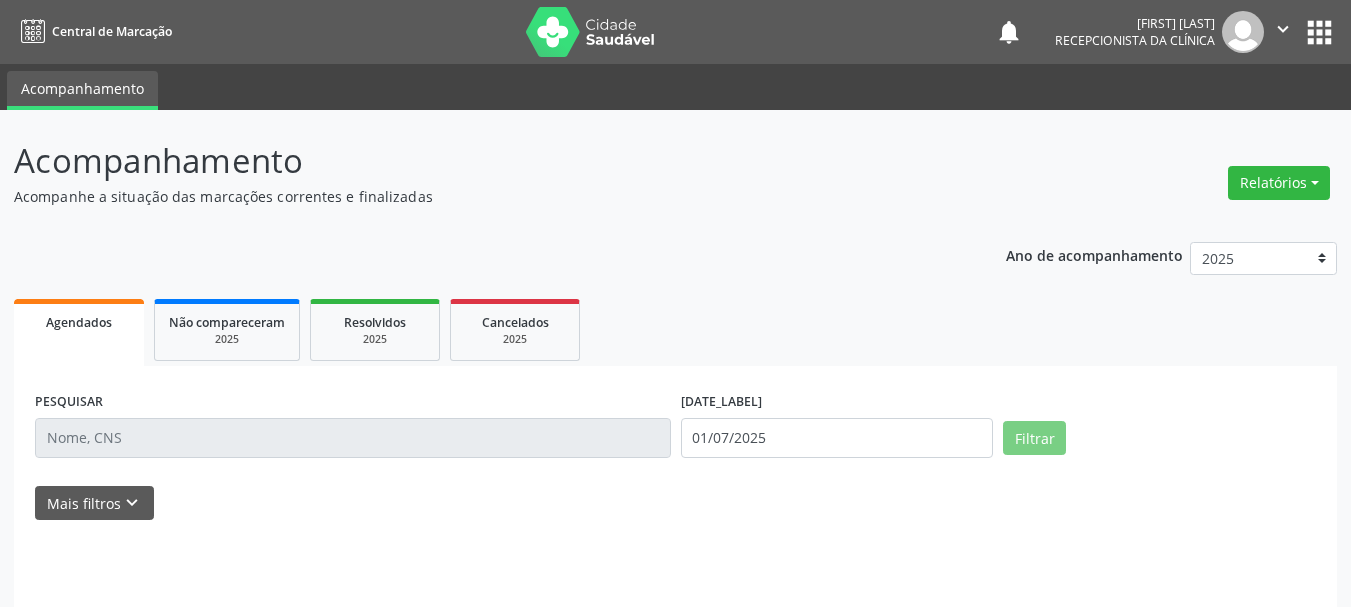 scroll, scrollTop: 0, scrollLeft: 0, axis: both 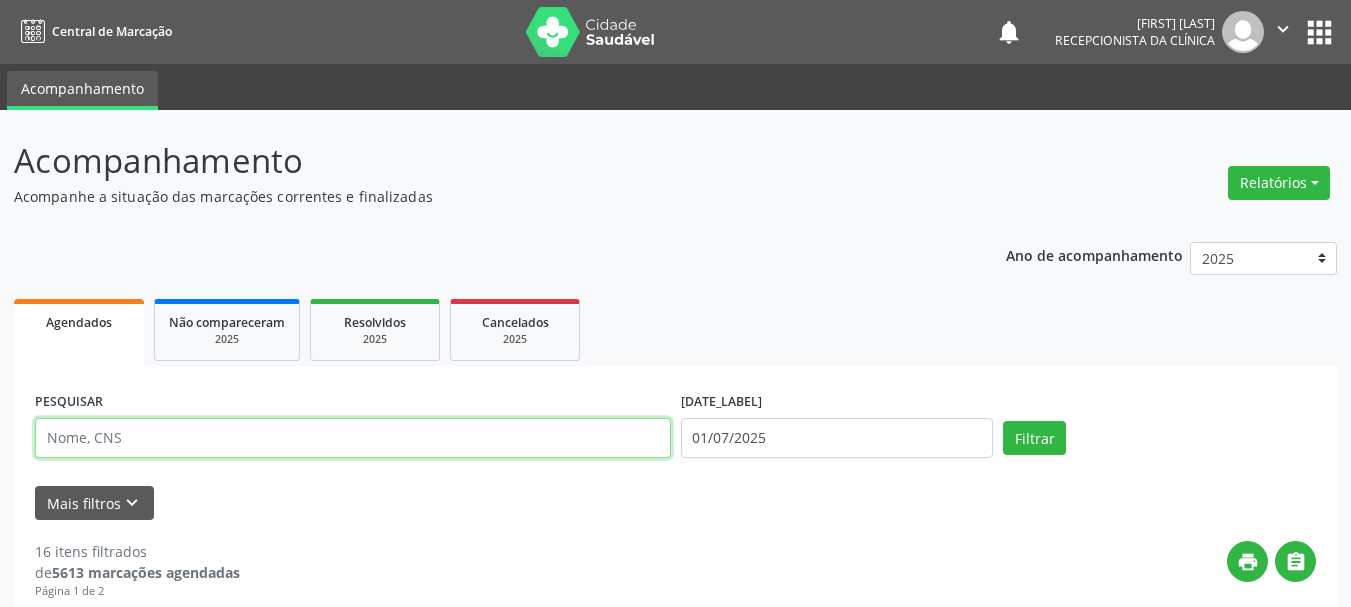 click at bounding box center [353, 438] 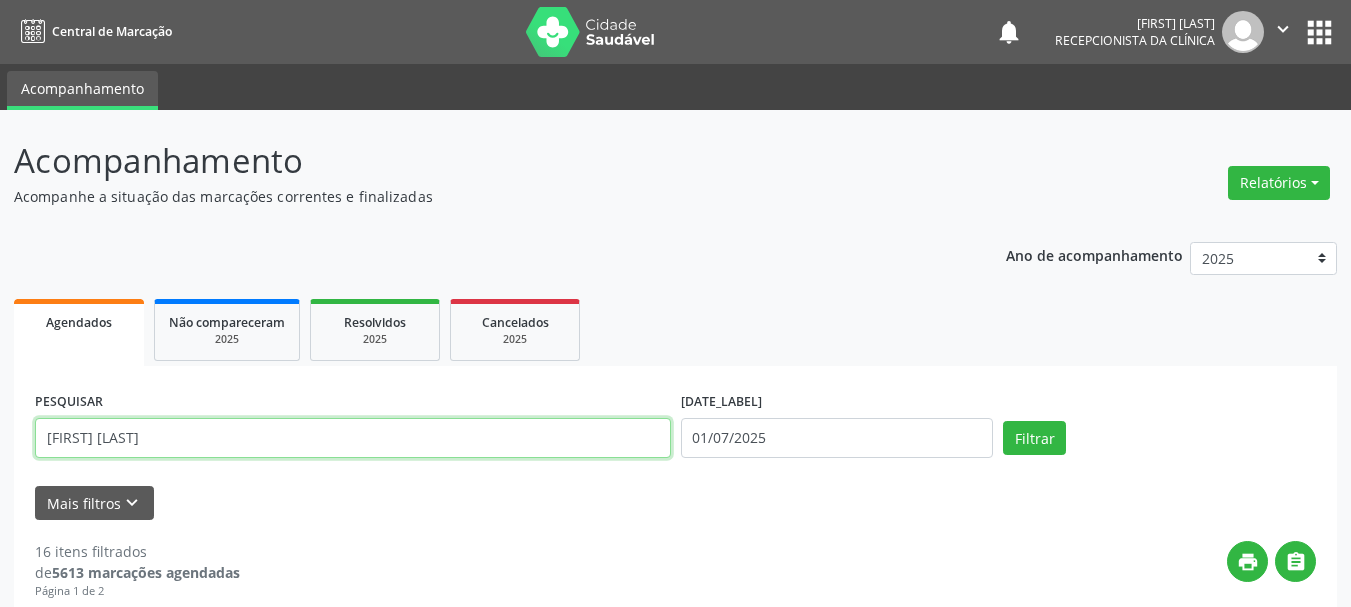 click on "Filtrar" at bounding box center (1034, 438) 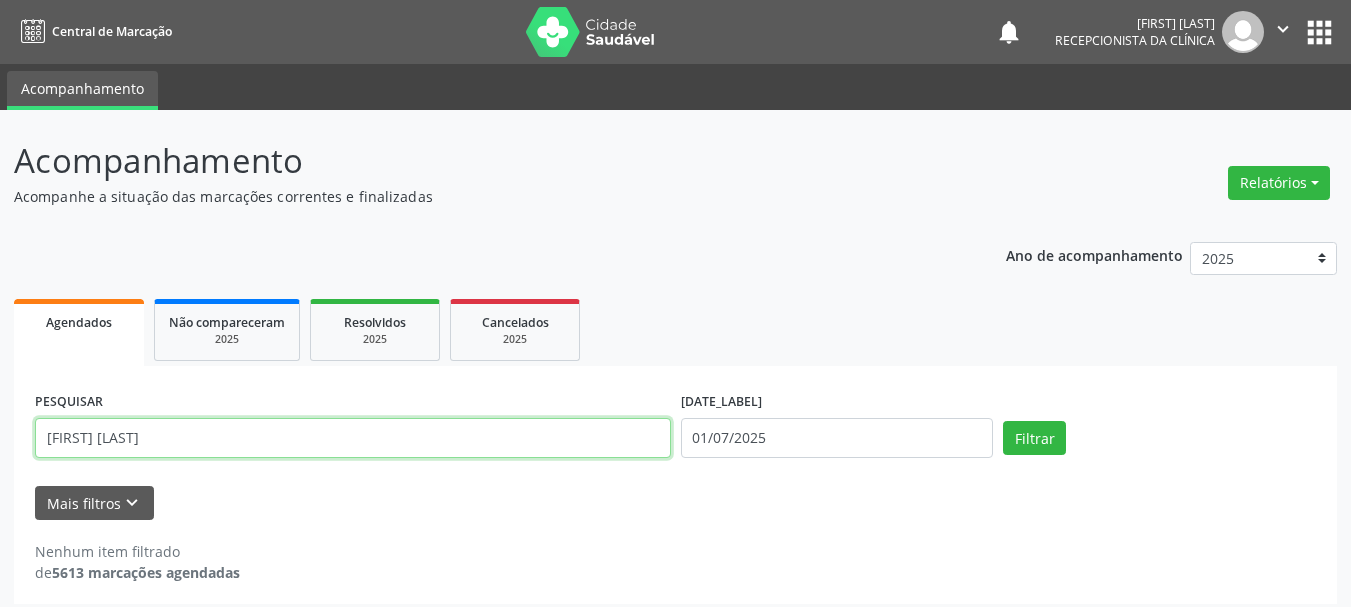 click on "[FIRST] [LAST]" at bounding box center [353, 438] 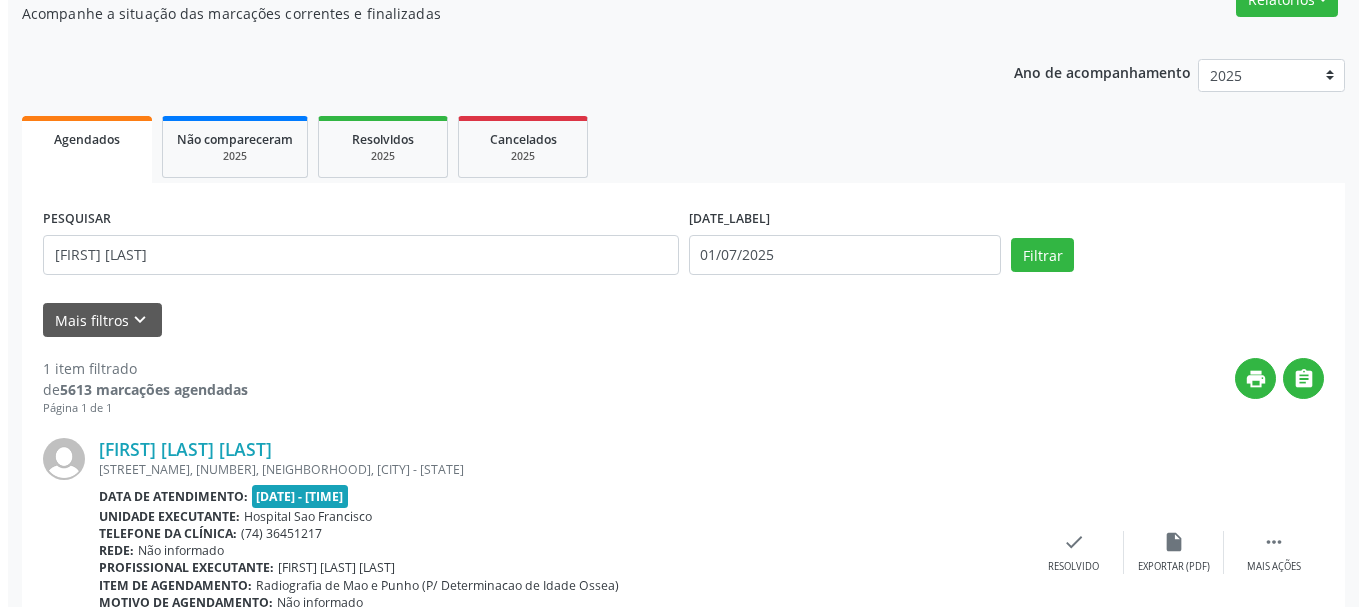 scroll, scrollTop: 298, scrollLeft: 0, axis: vertical 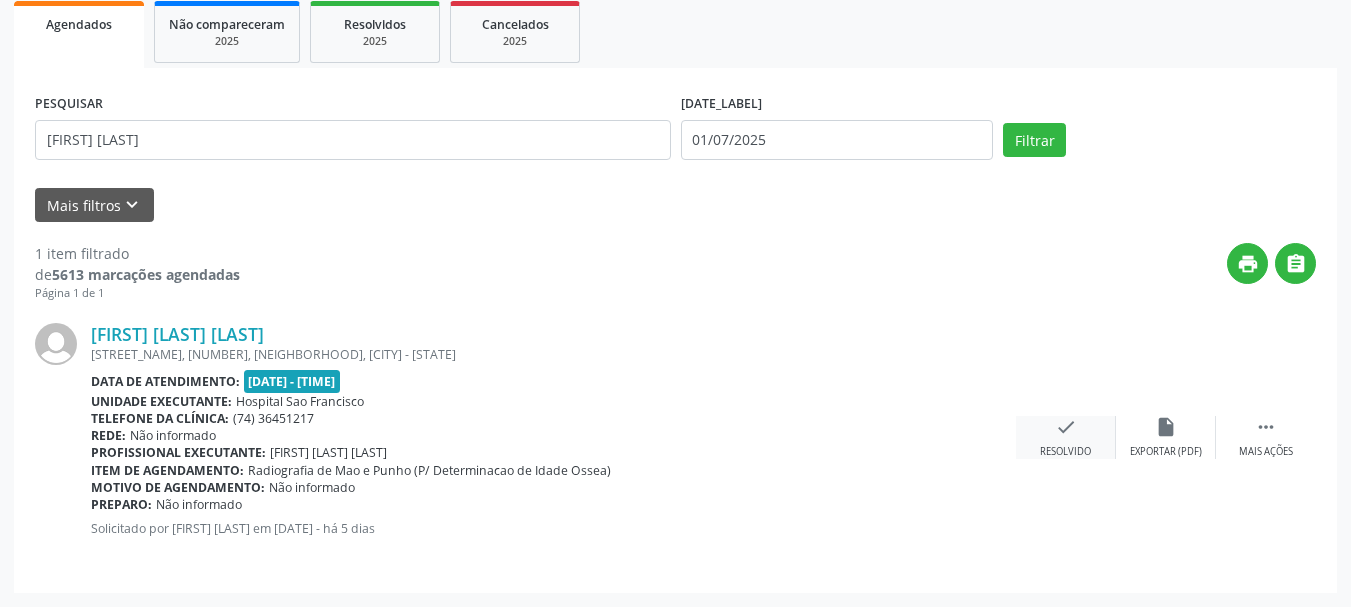 click on "check
Resolvido" at bounding box center [1066, 437] 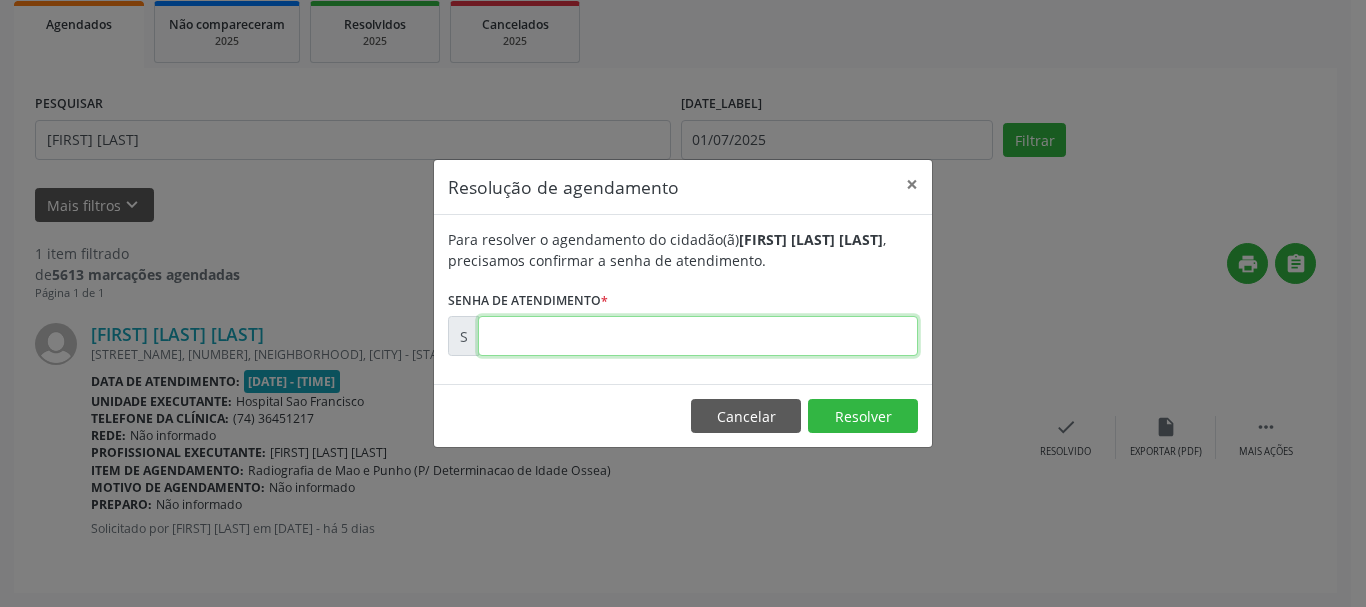 click at bounding box center (698, 336) 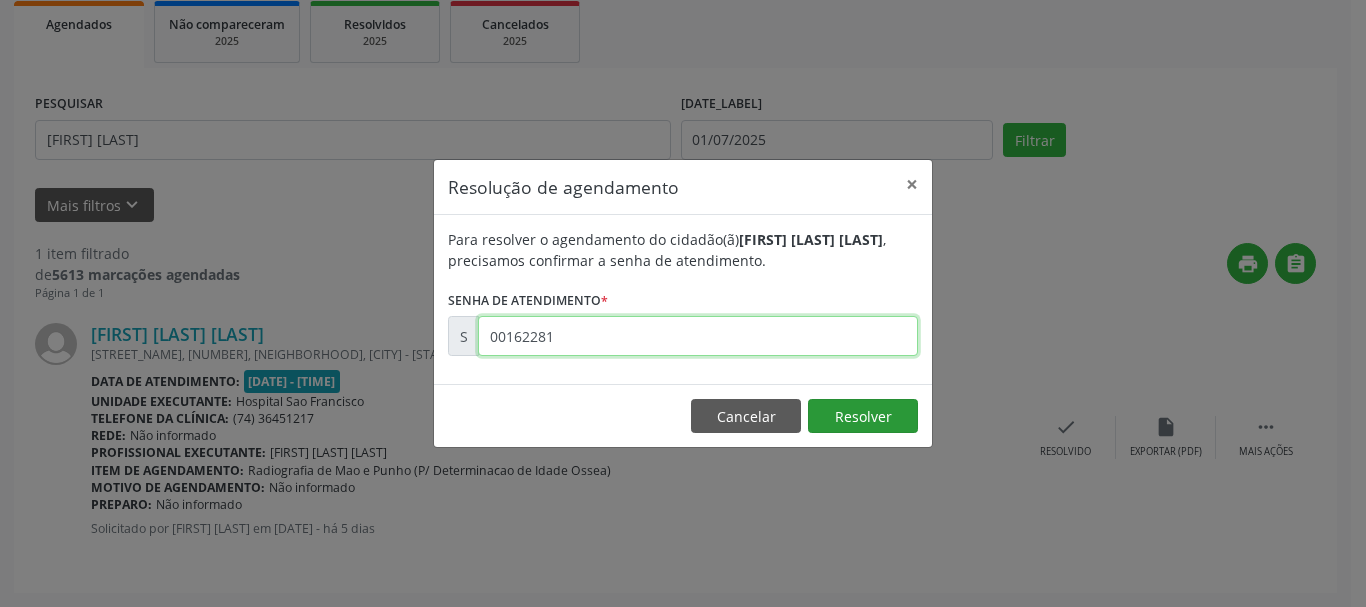 type on "00162281" 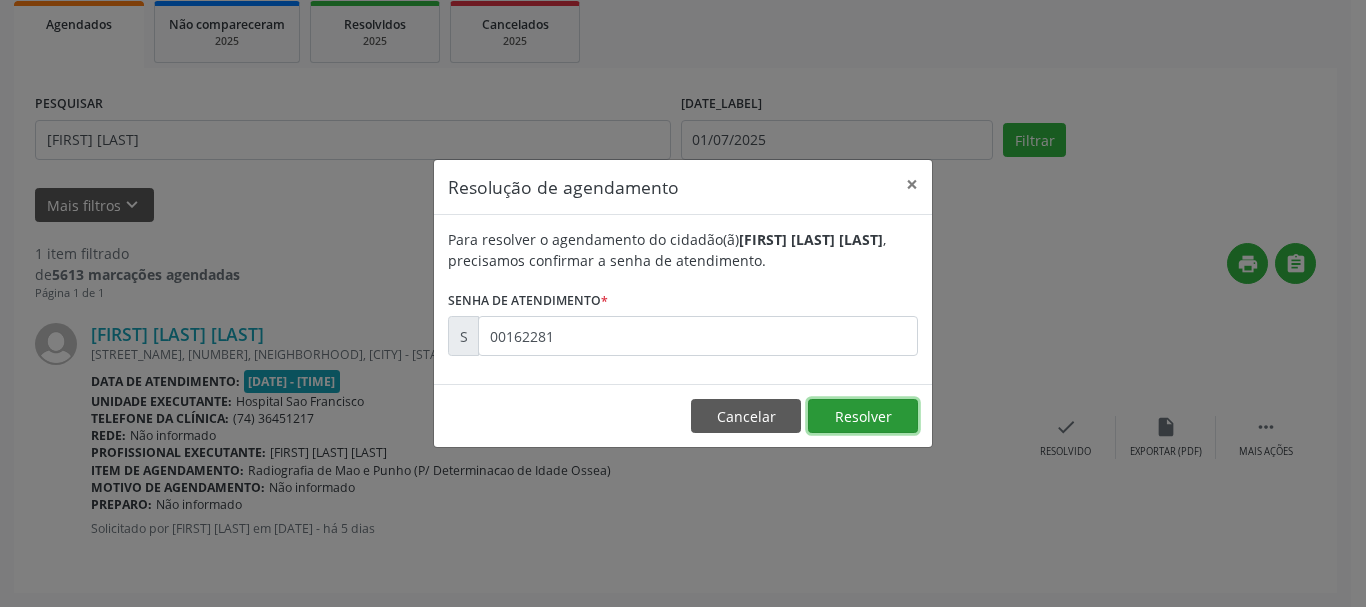 click on "Resolver" at bounding box center (863, 416) 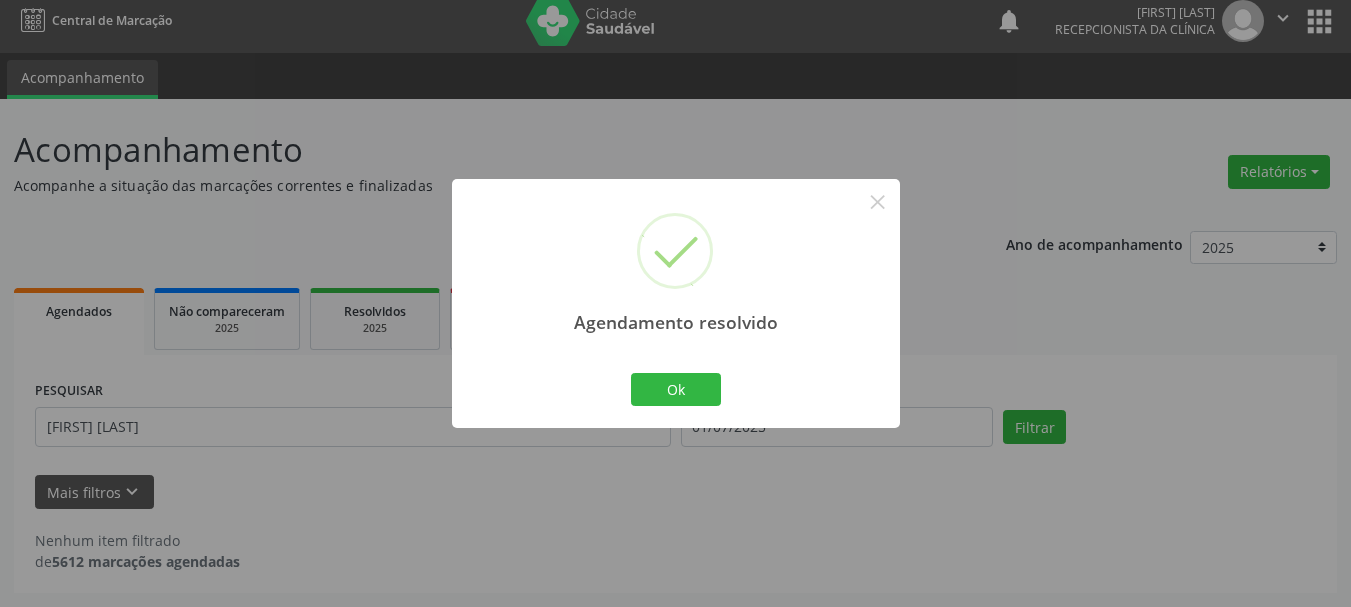 scroll, scrollTop: 11, scrollLeft: 0, axis: vertical 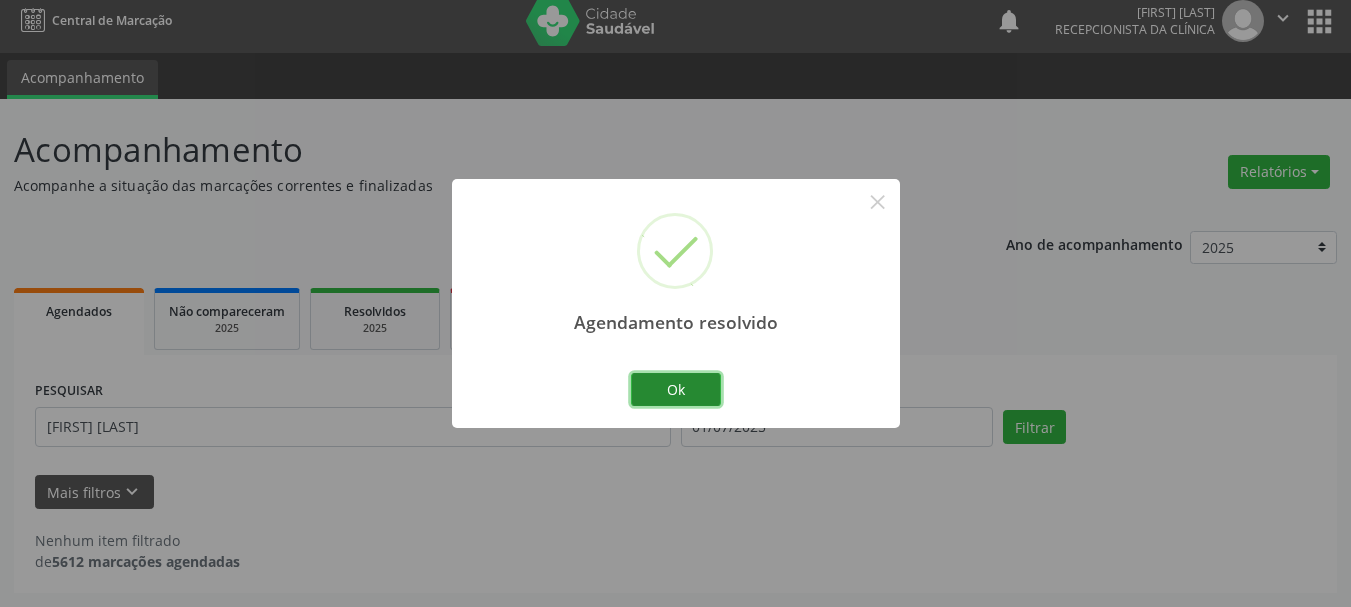 click on "Ok" at bounding box center (676, 390) 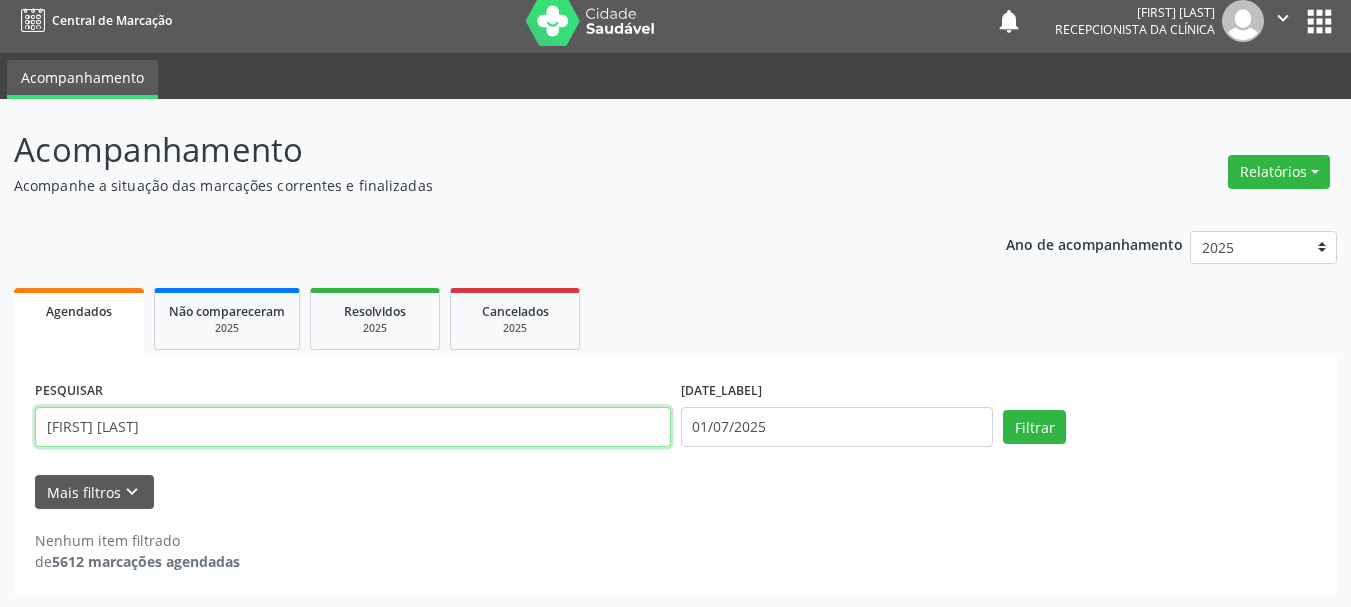 drag, startPoint x: 227, startPoint y: 429, endPoint x: 0, endPoint y: 458, distance: 228.84492 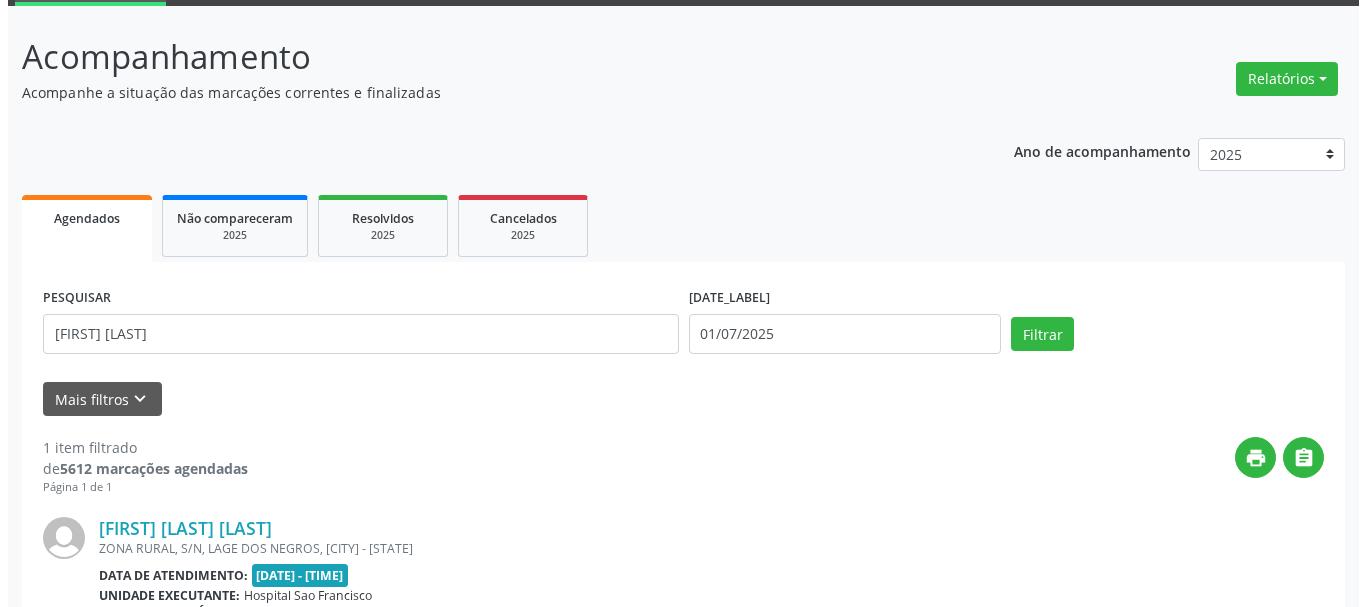 scroll, scrollTop: 298, scrollLeft: 0, axis: vertical 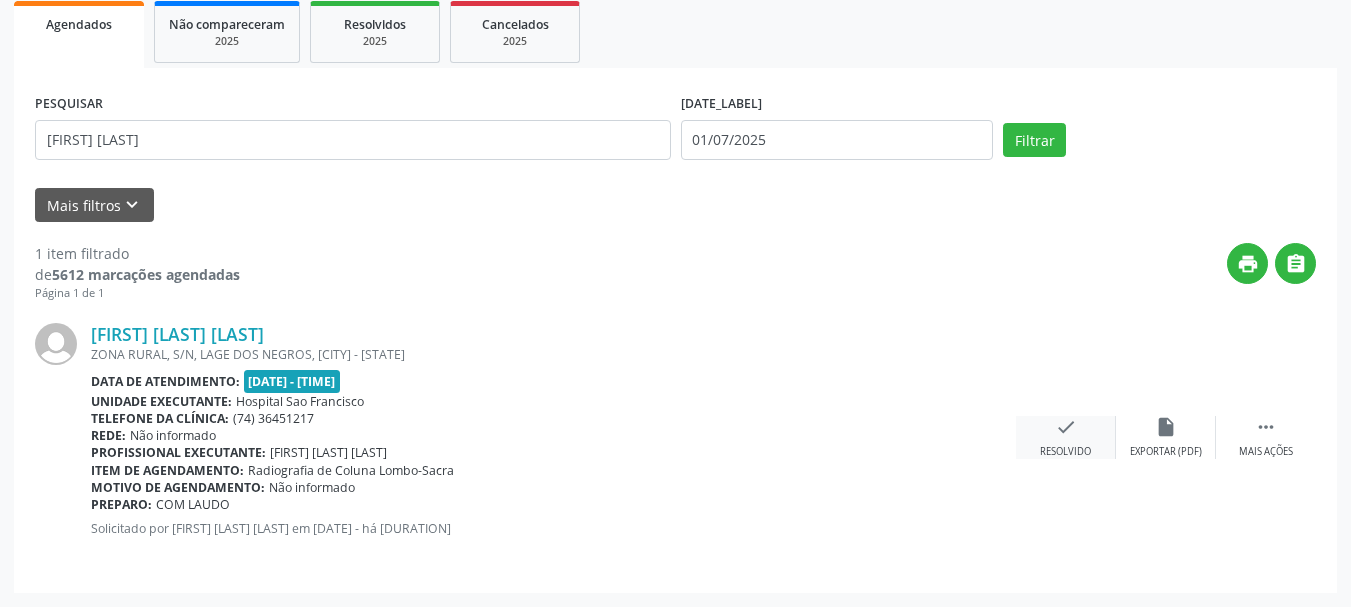 drag, startPoint x: 1091, startPoint y: 448, endPoint x: 1078, endPoint y: 435, distance: 18.384777 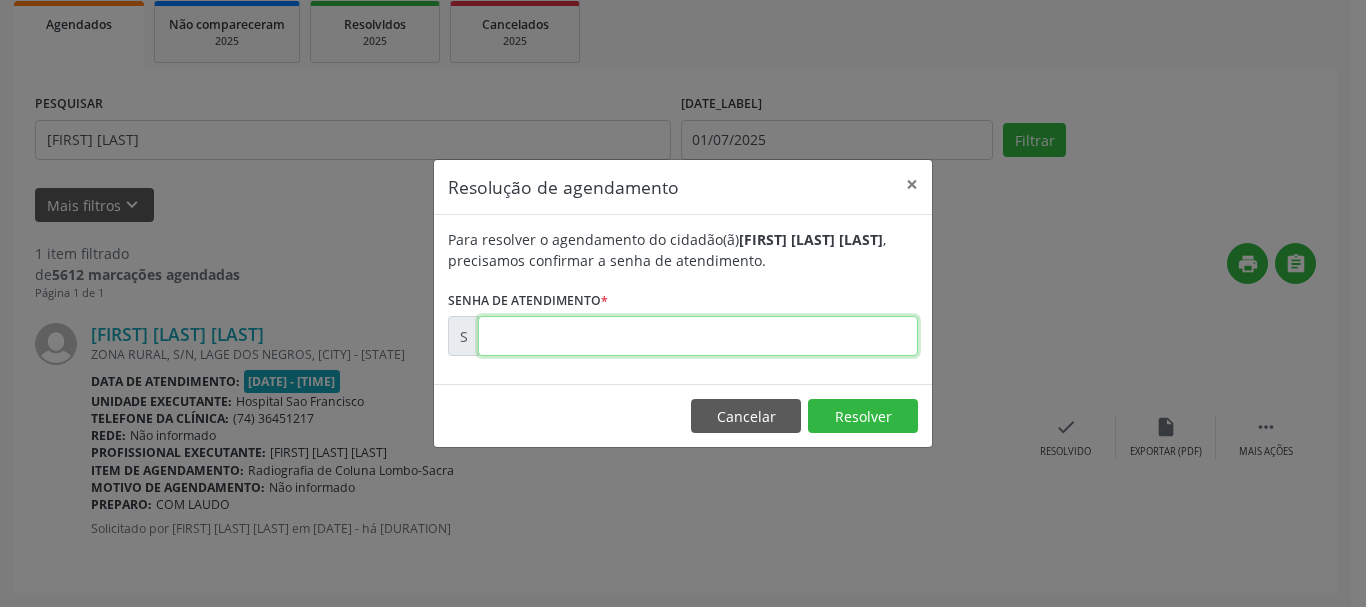 click at bounding box center (698, 336) 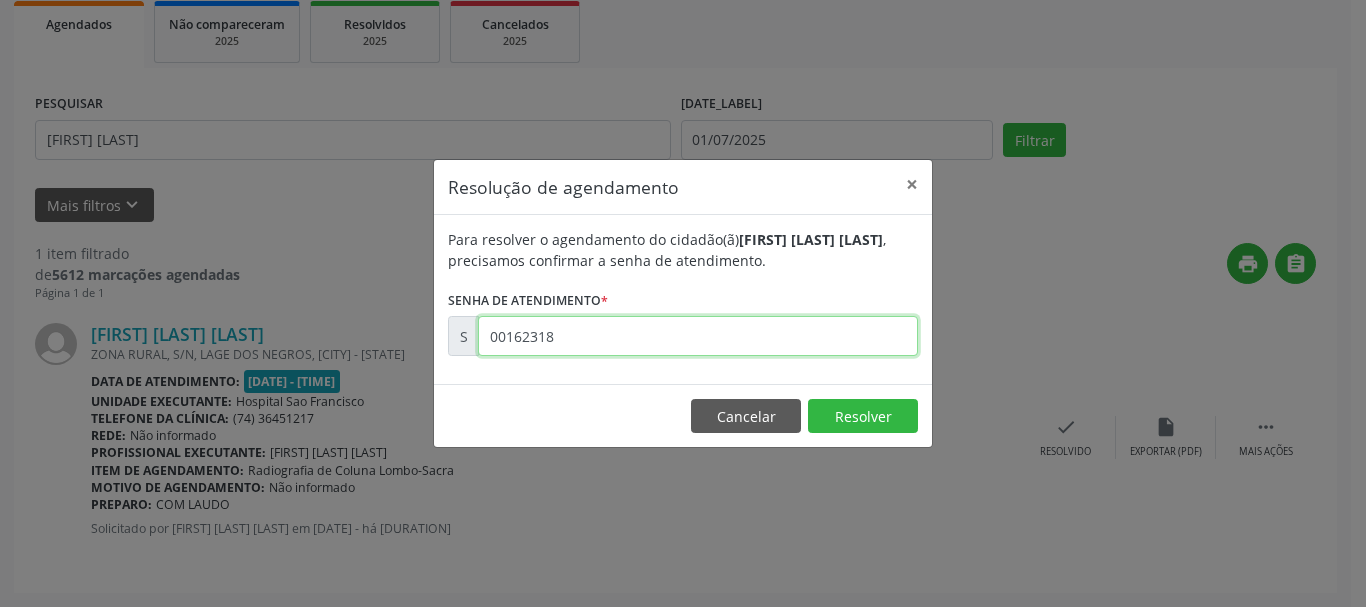 type on "00162318" 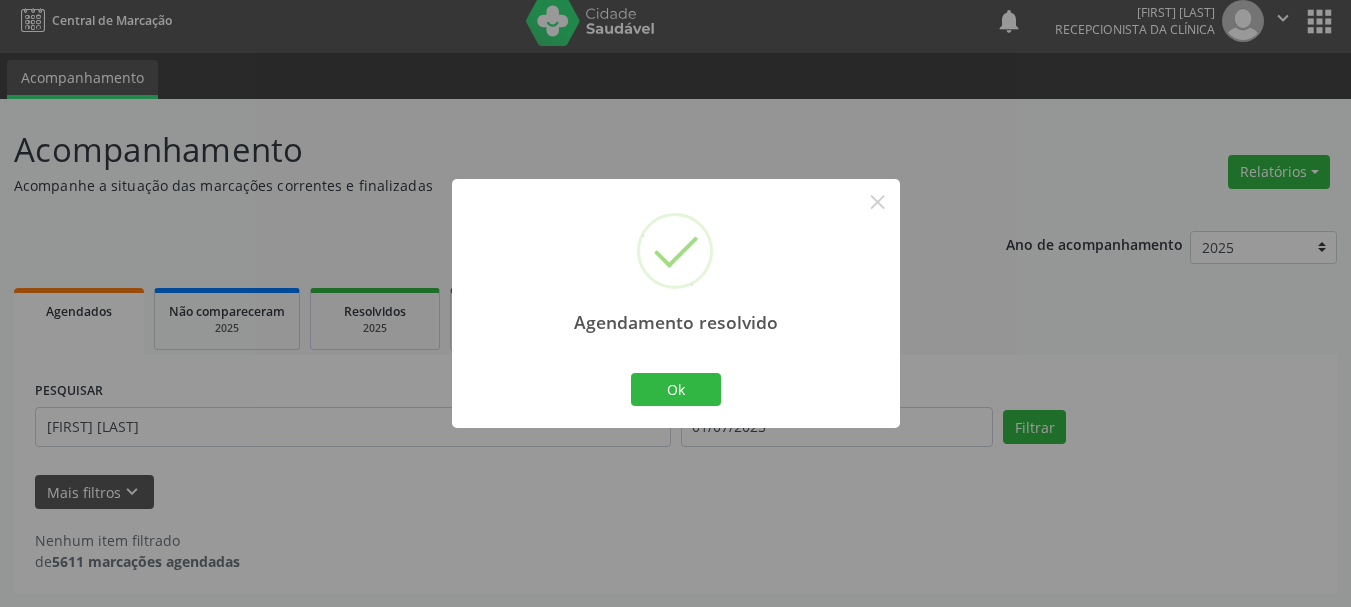 scroll, scrollTop: 11, scrollLeft: 0, axis: vertical 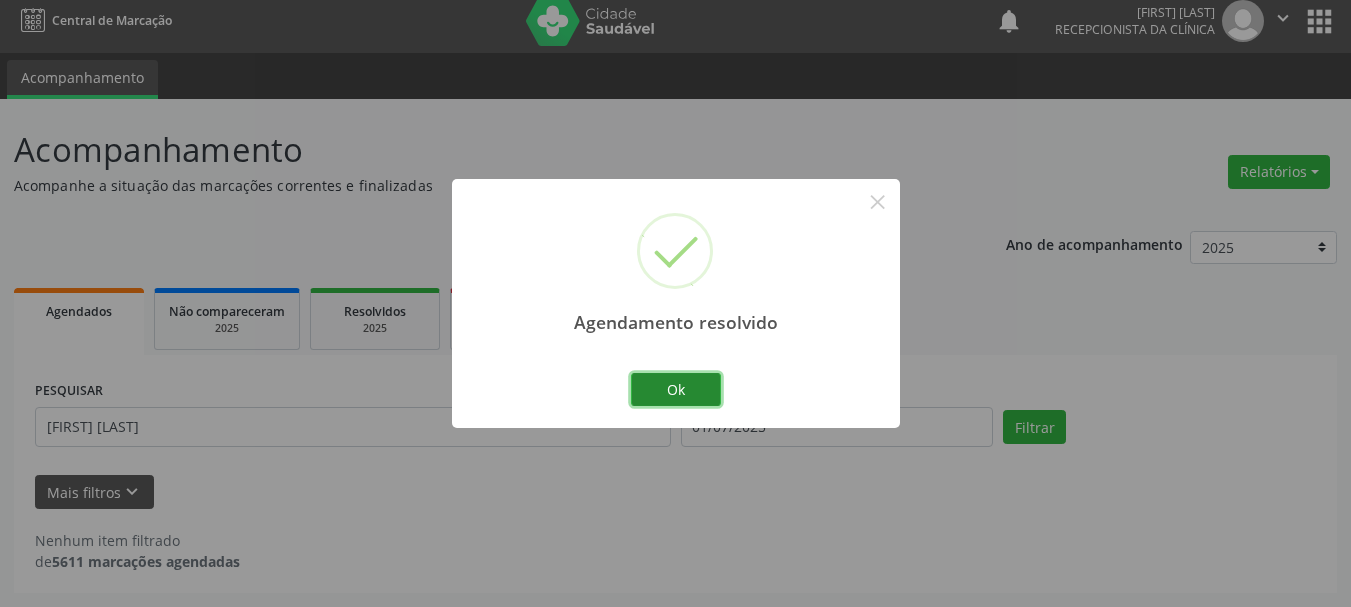 click on "Ok" at bounding box center [676, 390] 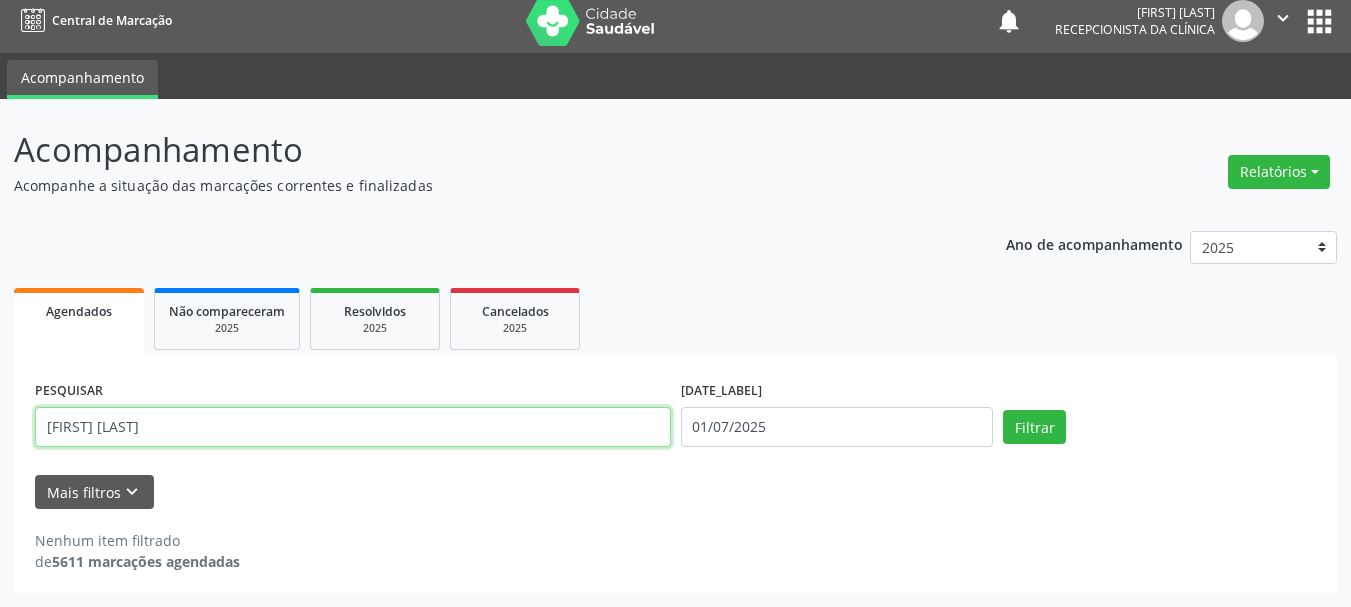 drag, startPoint x: 200, startPoint y: 422, endPoint x: 19, endPoint y: 364, distance: 190.06578 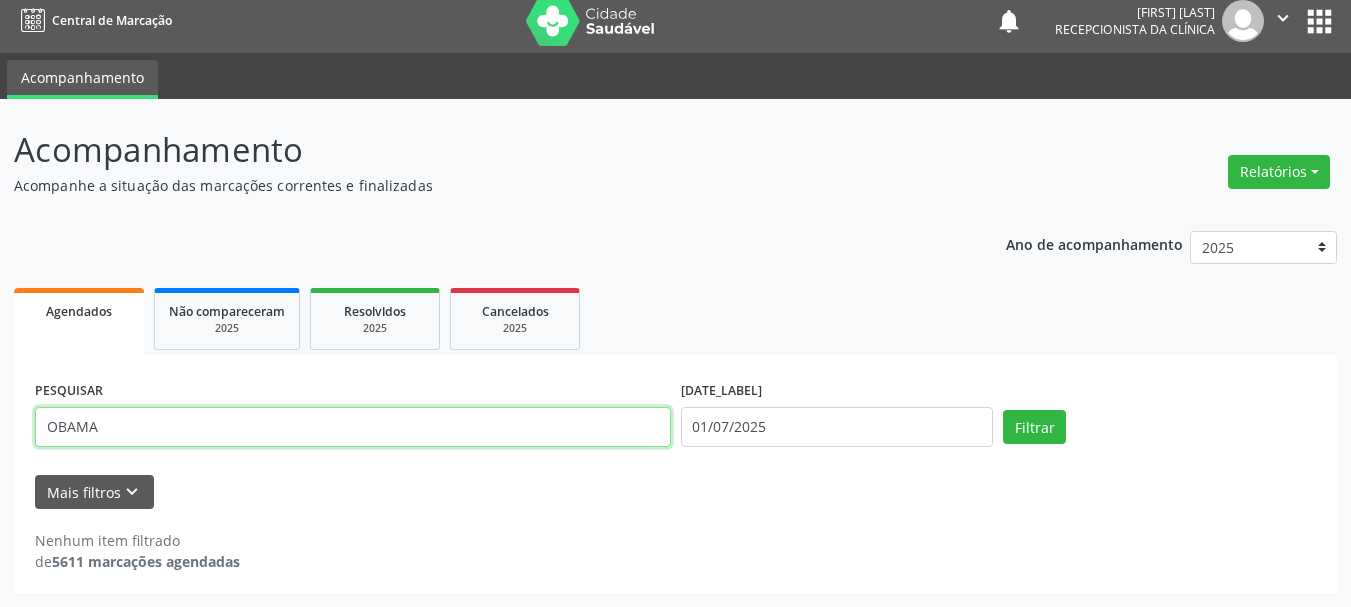 type on "OBAMA" 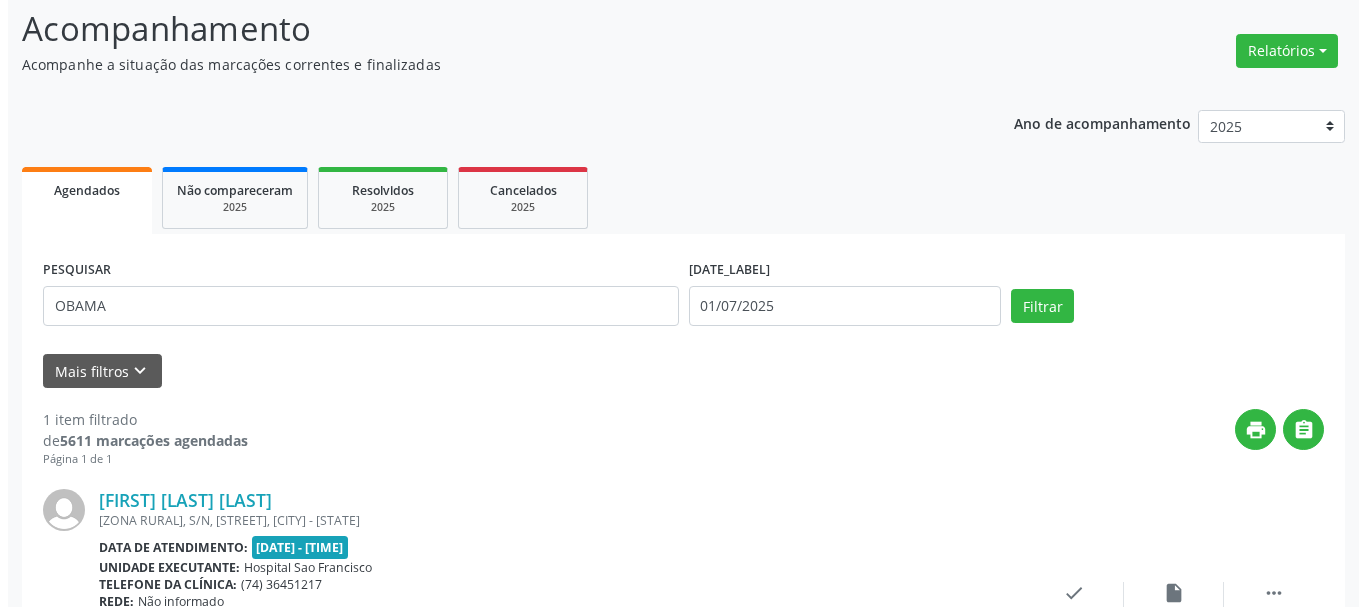 scroll, scrollTop: 298, scrollLeft: 0, axis: vertical 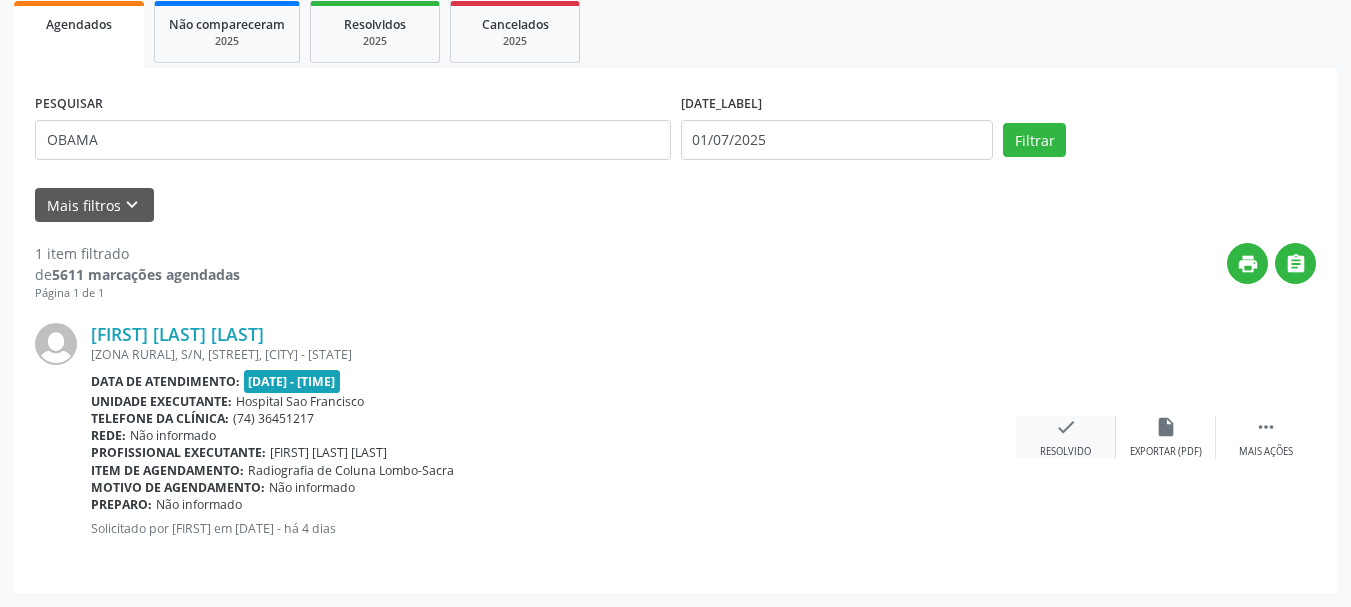 click on "check" at bounding box center [1166, 427] 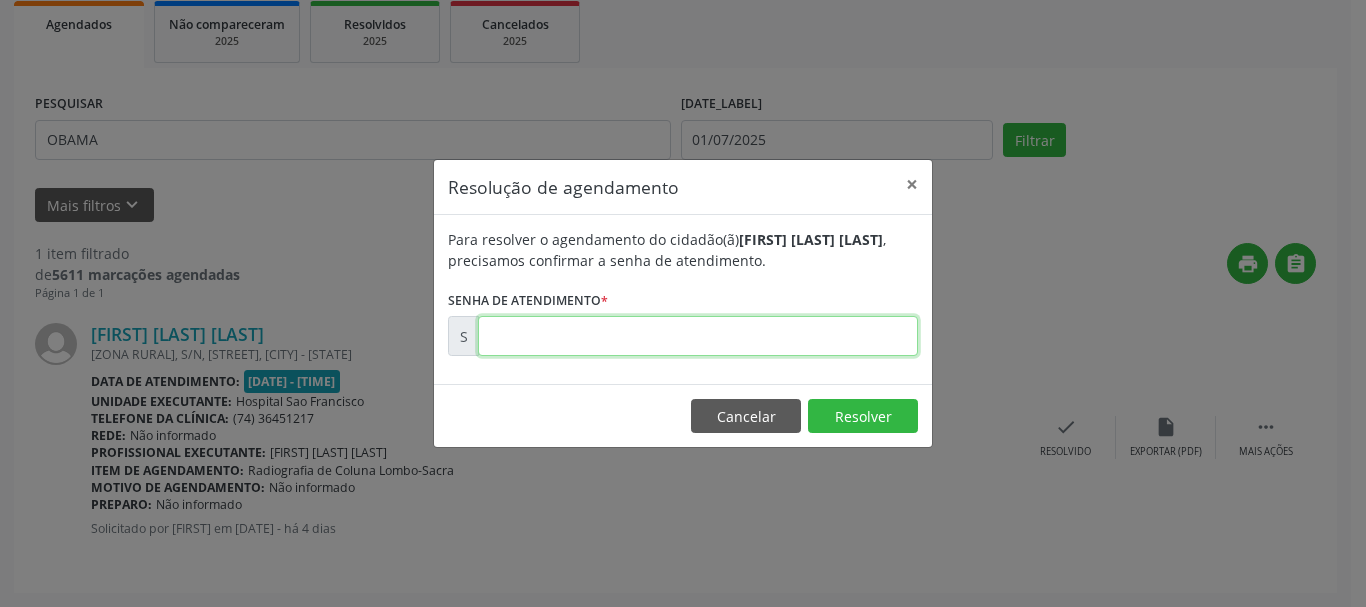 click at bounding box center (698, 336) 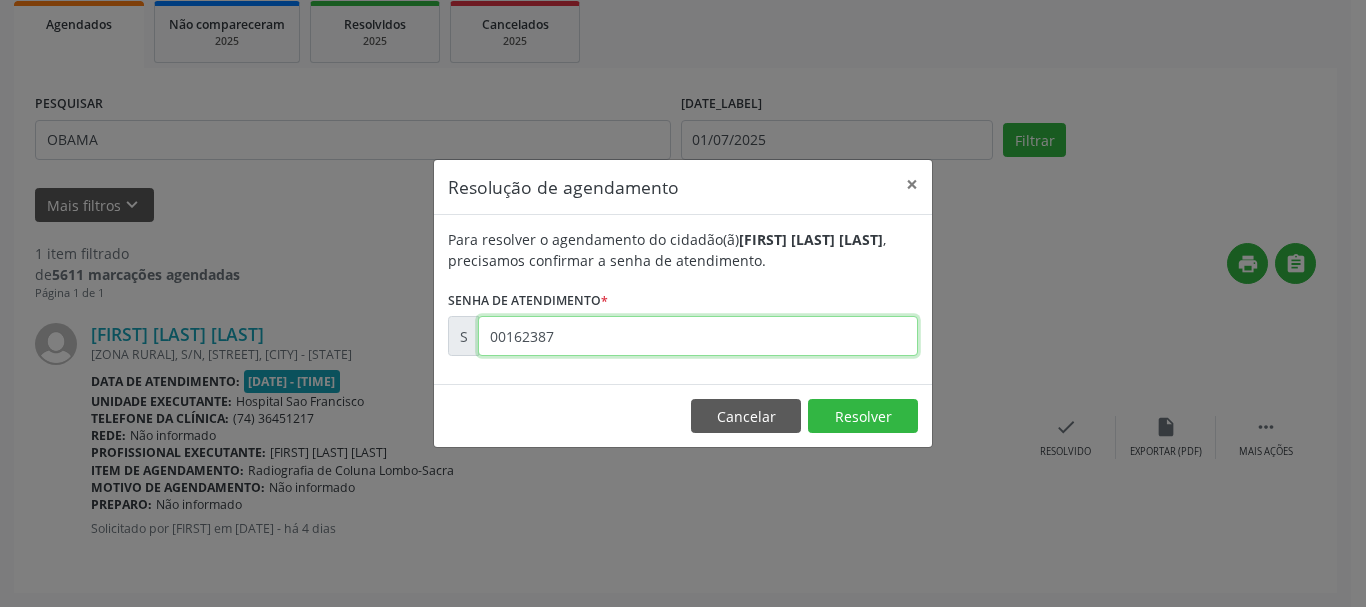 type on "00162387" 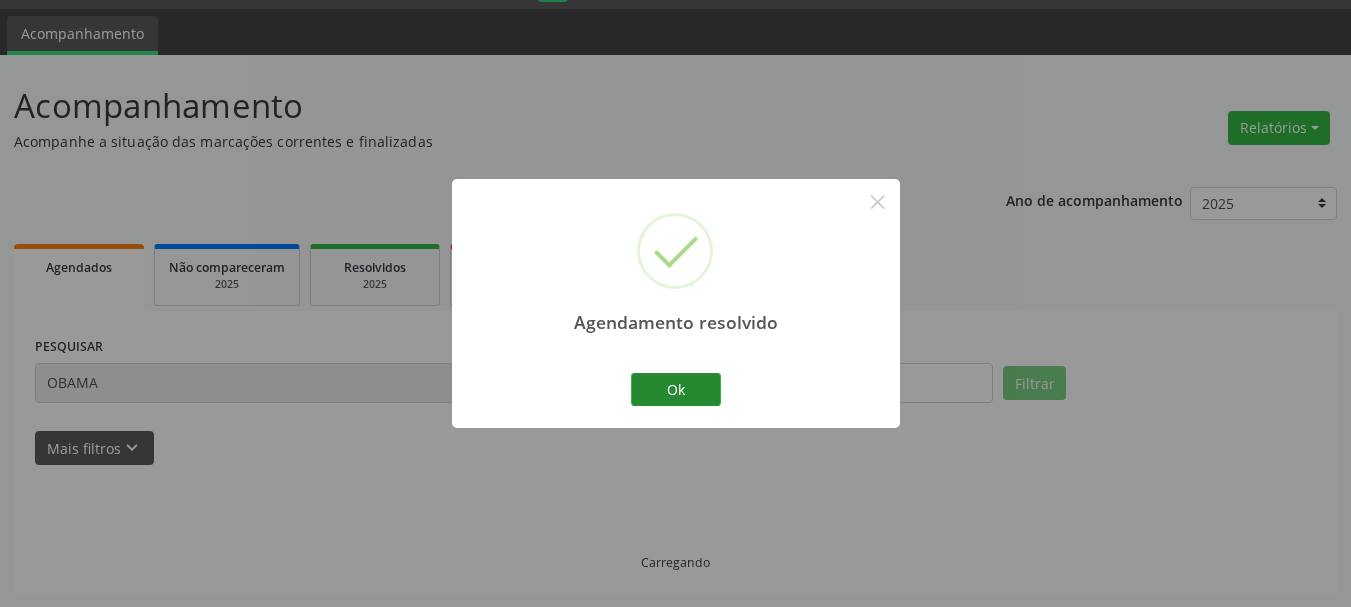 scroll, scrollTop: 11, scrollLeft: 0, axis: vertical 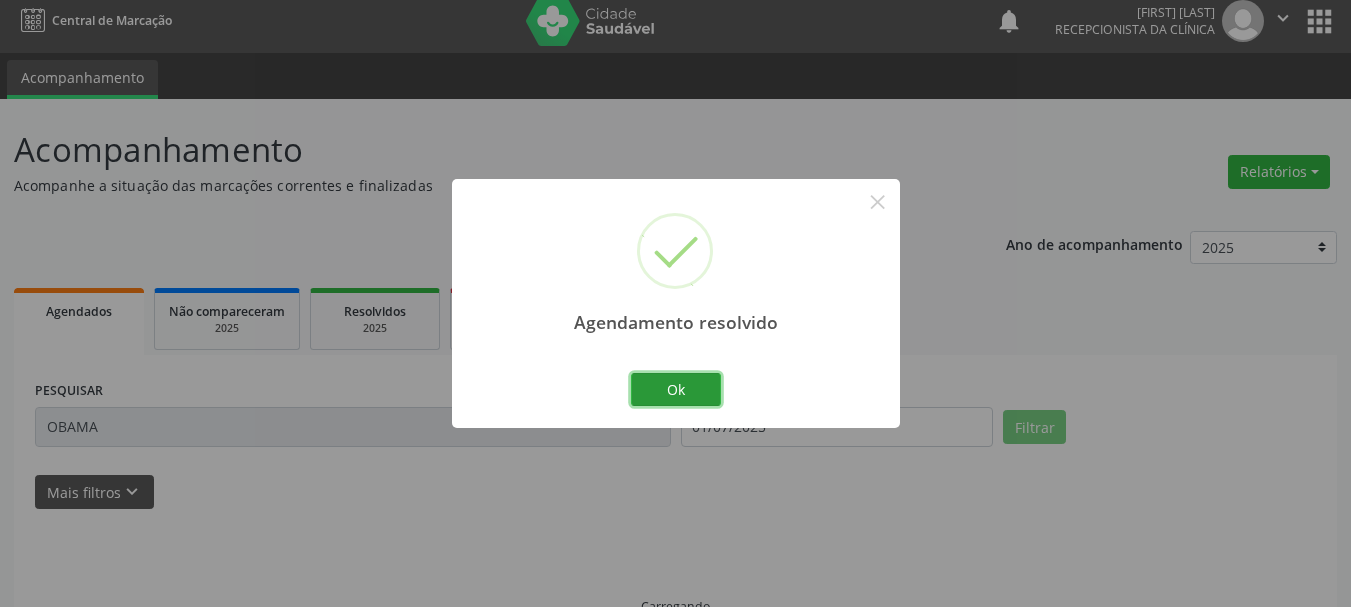 drag, startPoint x: 705, startPoint y: 380, endPoint x: 700, endPoint y: 430, distance: 50.24938 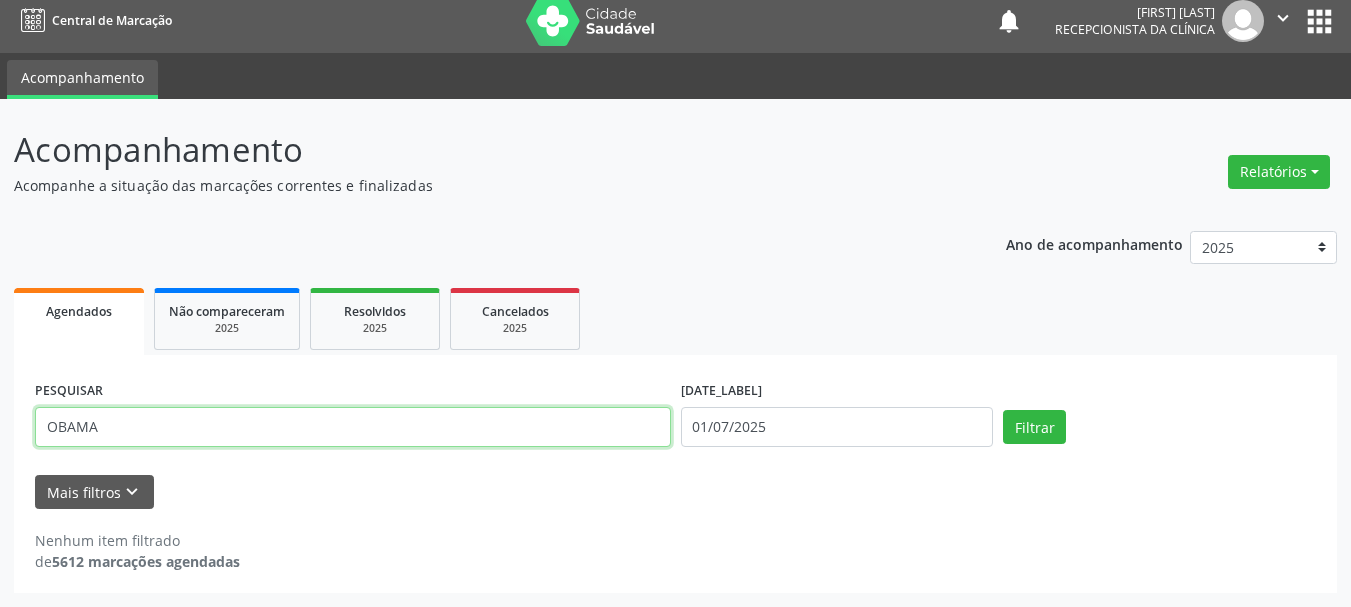 click on "OBAMA" at bounding box center (353, 427) 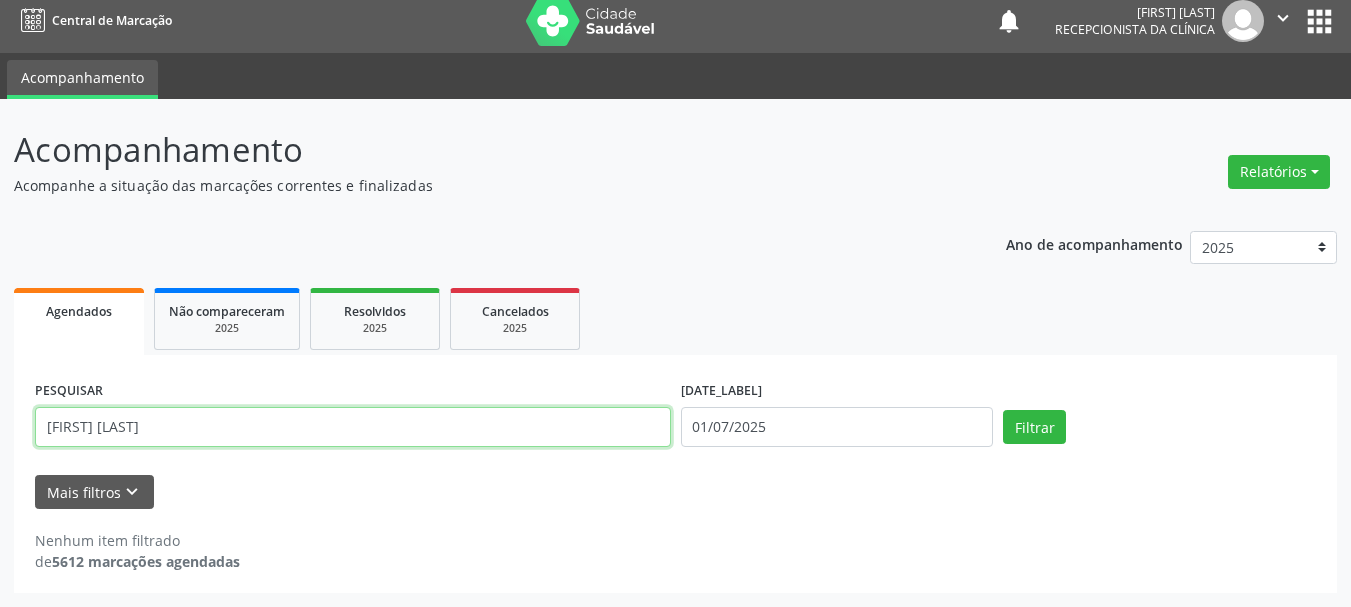type on "[FIRST] [LAST]" 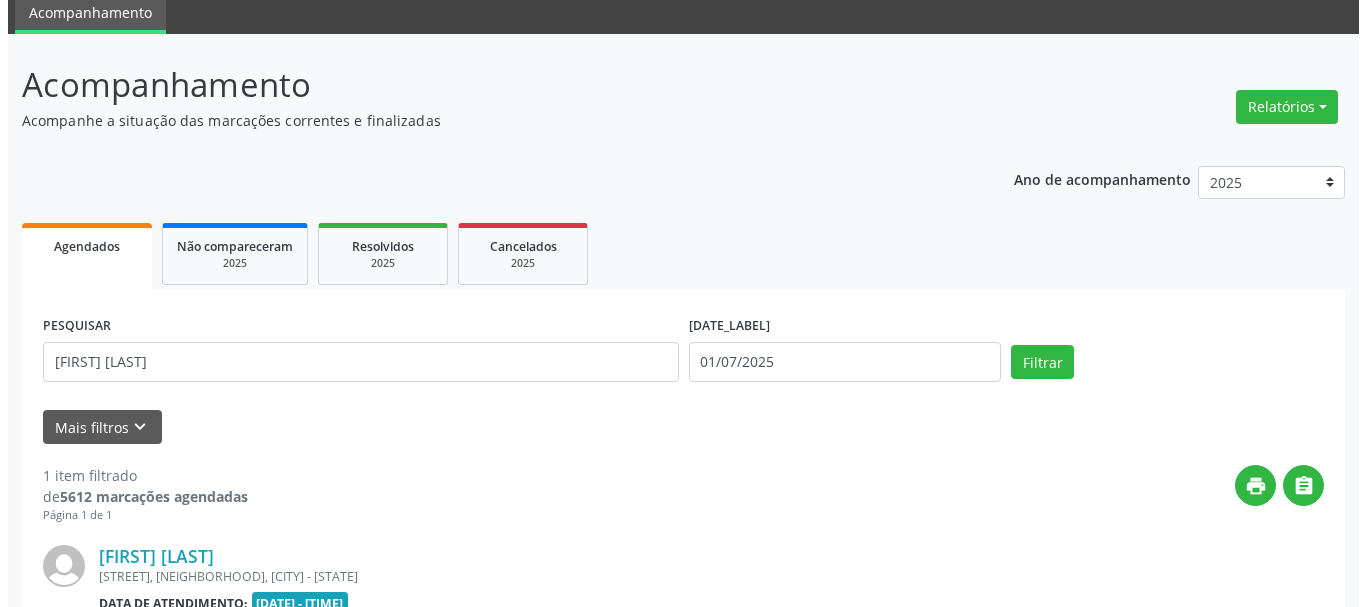 scroll, scrollTop: 176, scrollLeft: 0, axis: vertical 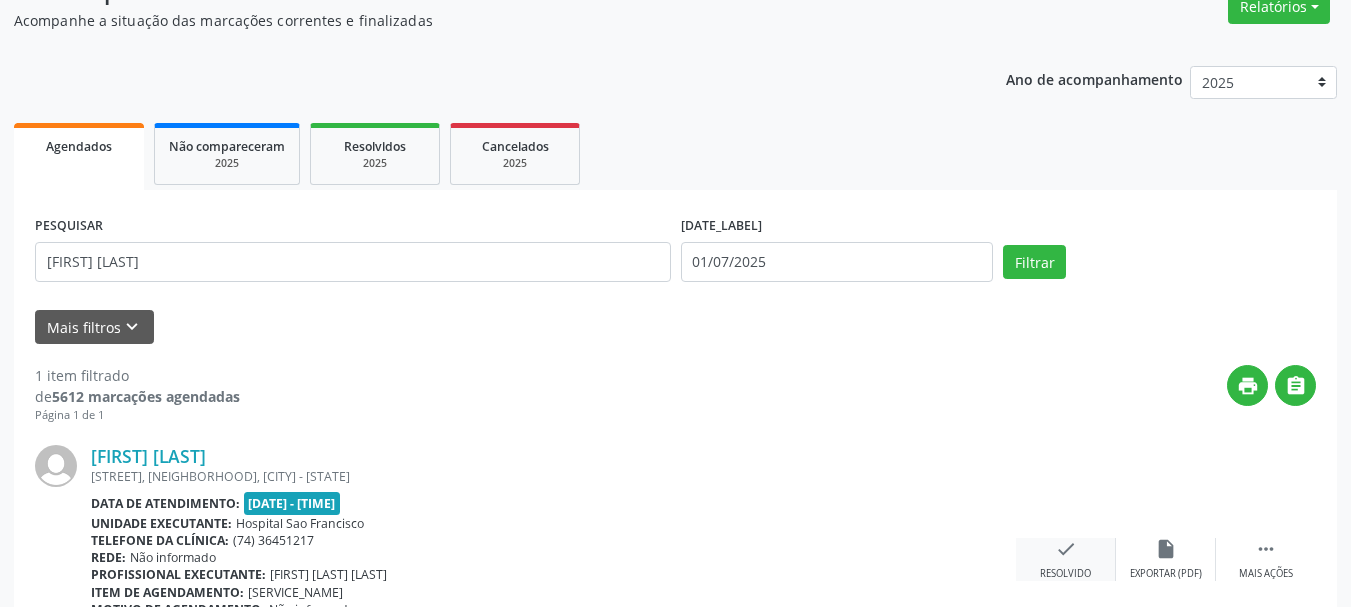 click on "check" at bounding box center (1166, 549) 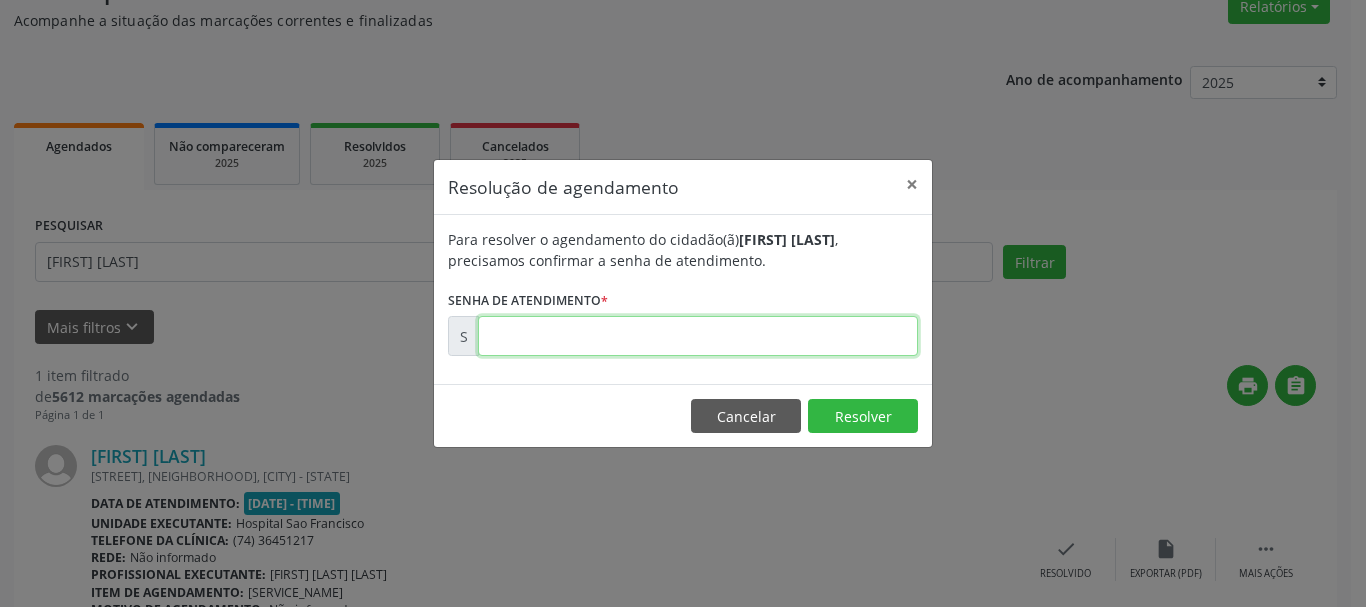 click at bounding box center (698, 336) 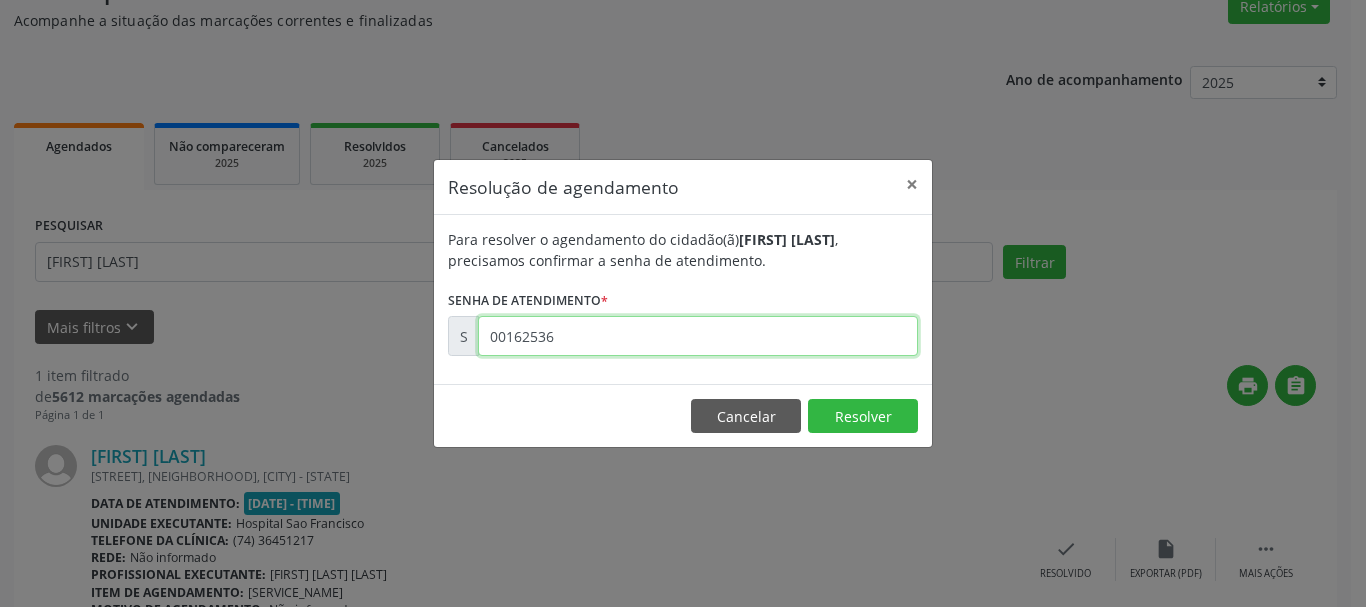 type on "00162536" 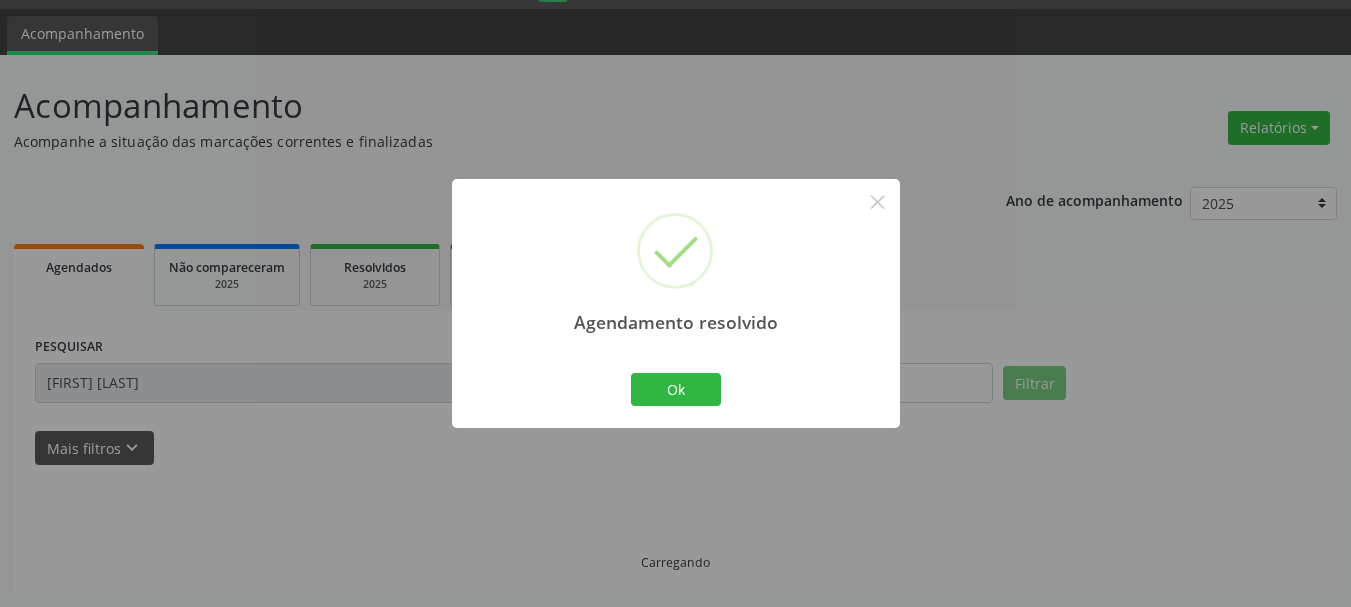 scroll, scrollTop: 11, scrollLeft: 0, axis: vertical 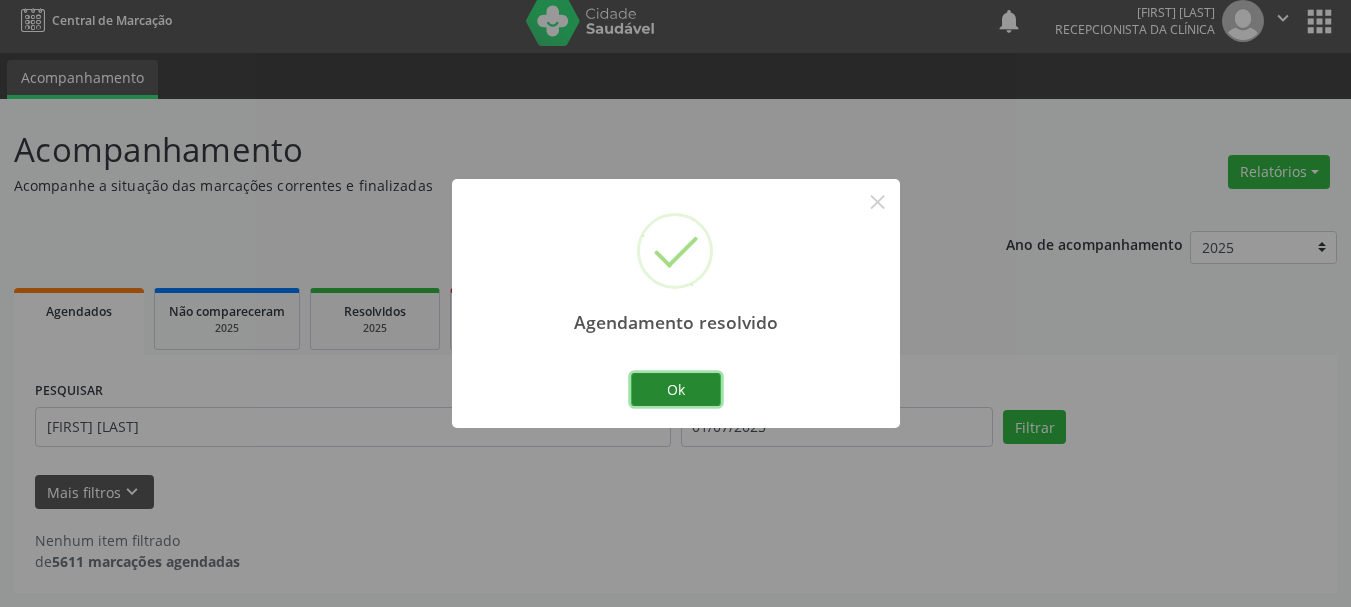 click on "Ok" at bounding box center [676, 390] 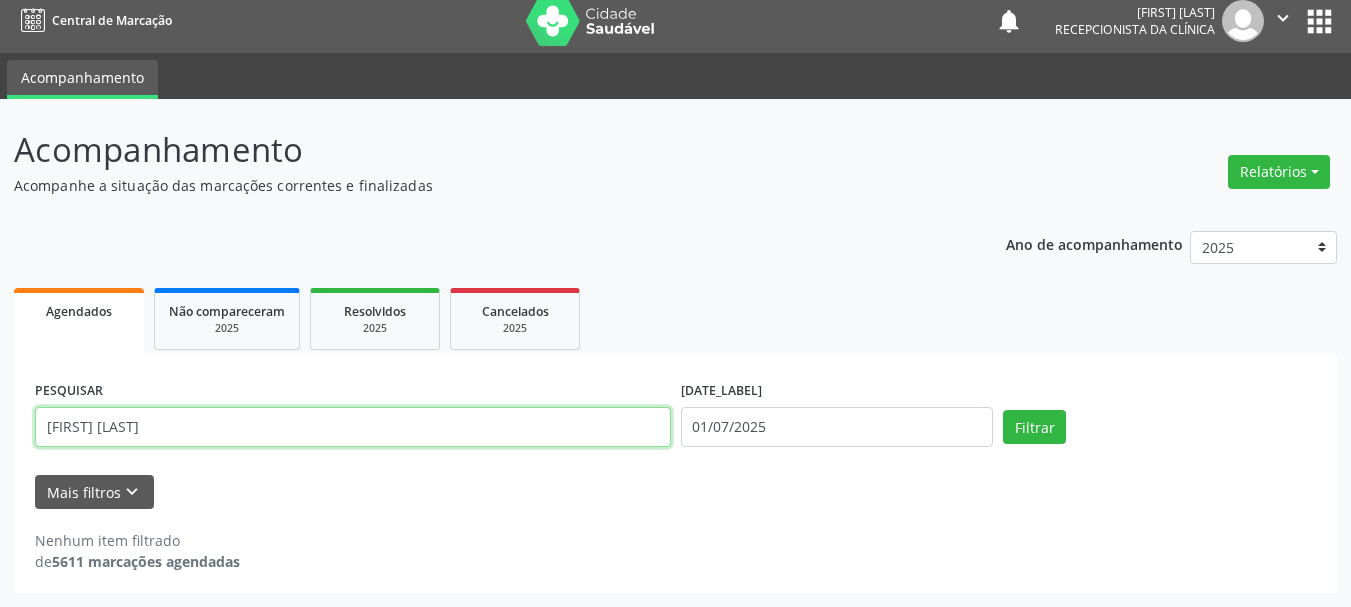 drag, startPoint x: 129, startPoint y: 437, endPoint x: 0, endPoint y: 406, distance: 132.67253 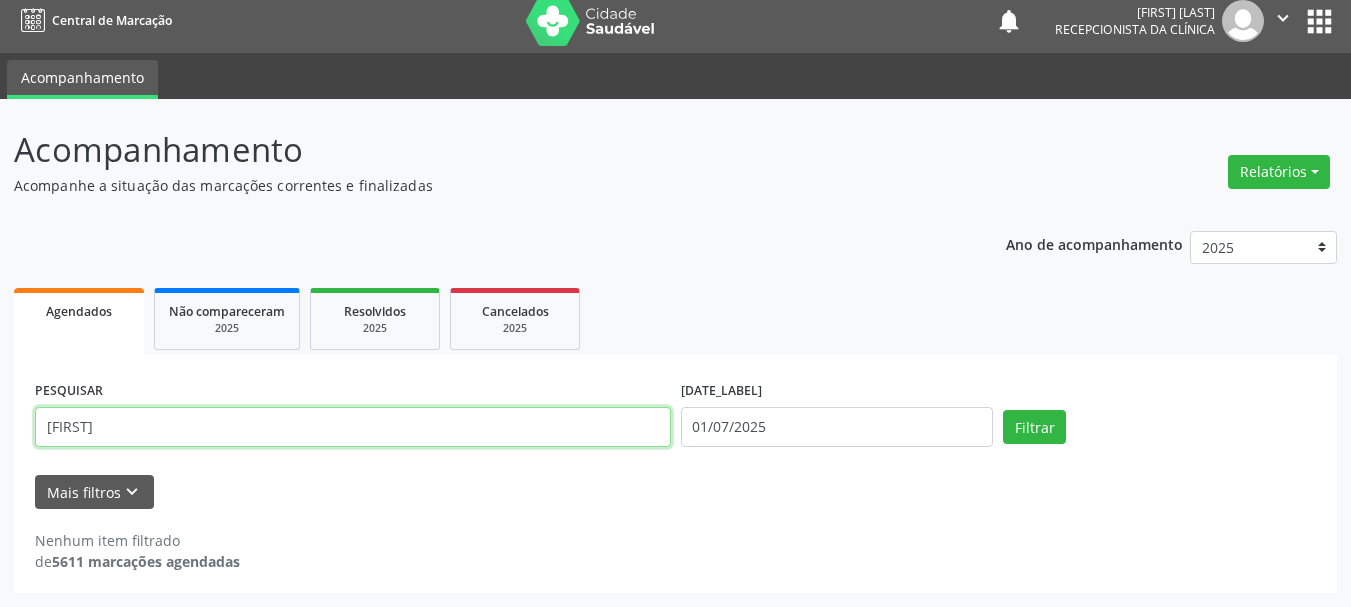 type on "[FIRST]" 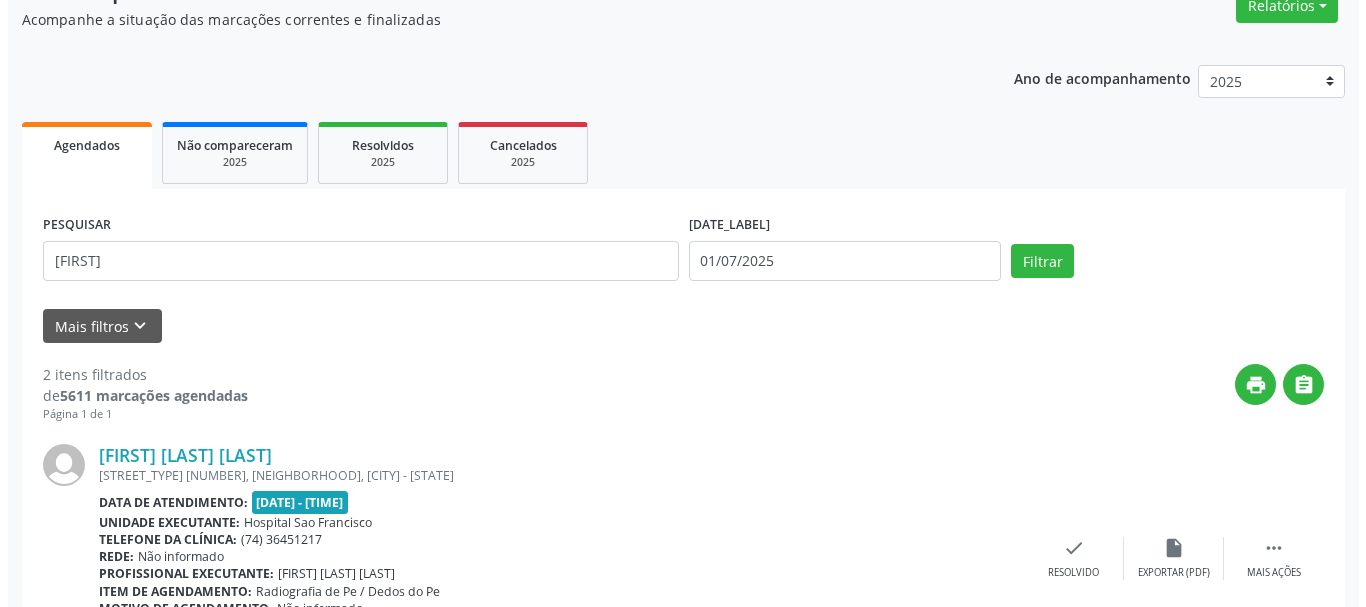 scroll, scrollTop: 311, scrollLeft: 0, axis: vertical 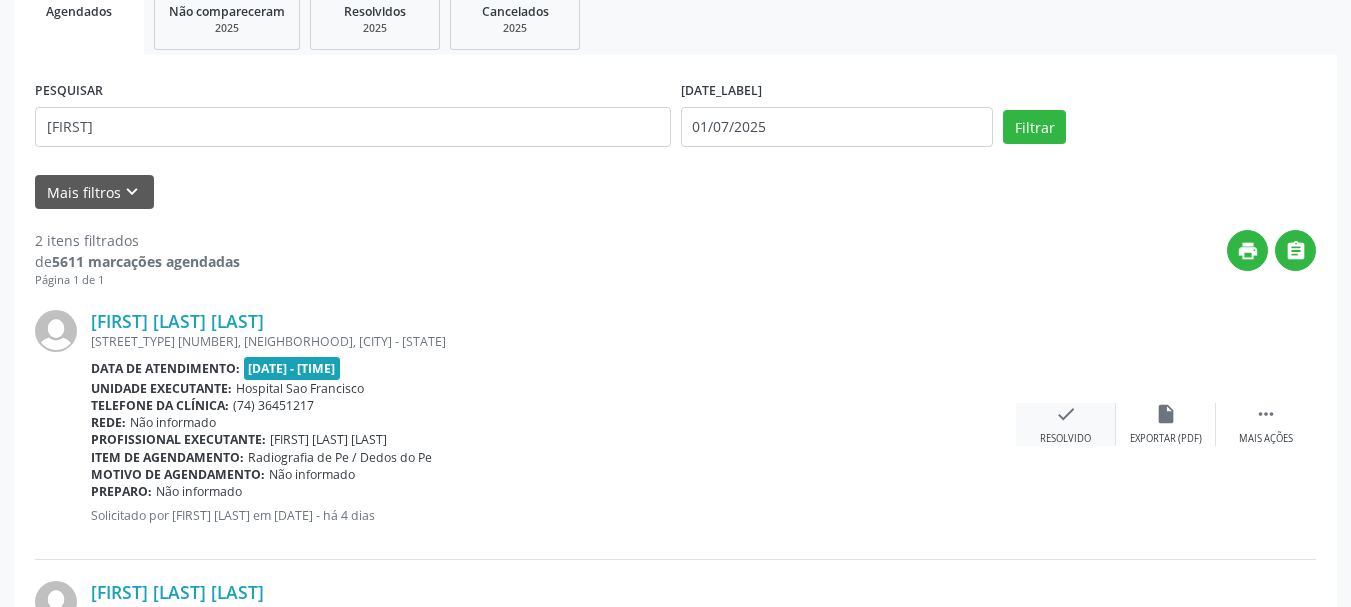 click on "check" at bounding box center (1166, 414) 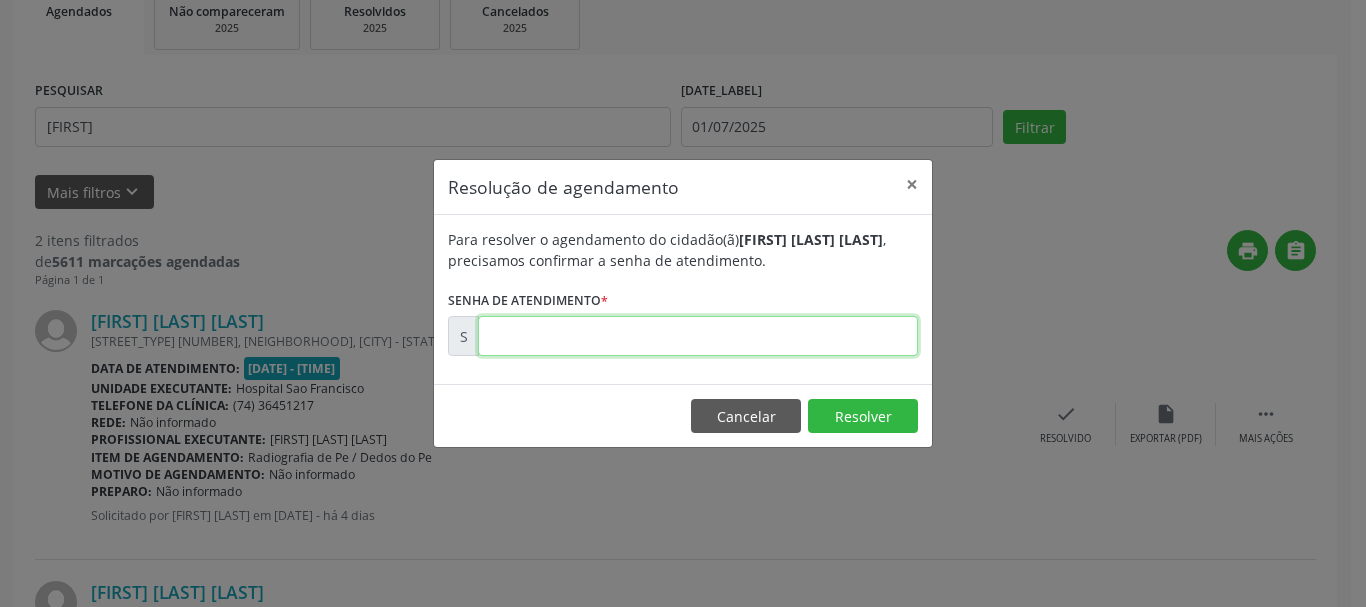 click at bounding box center (698, 336) 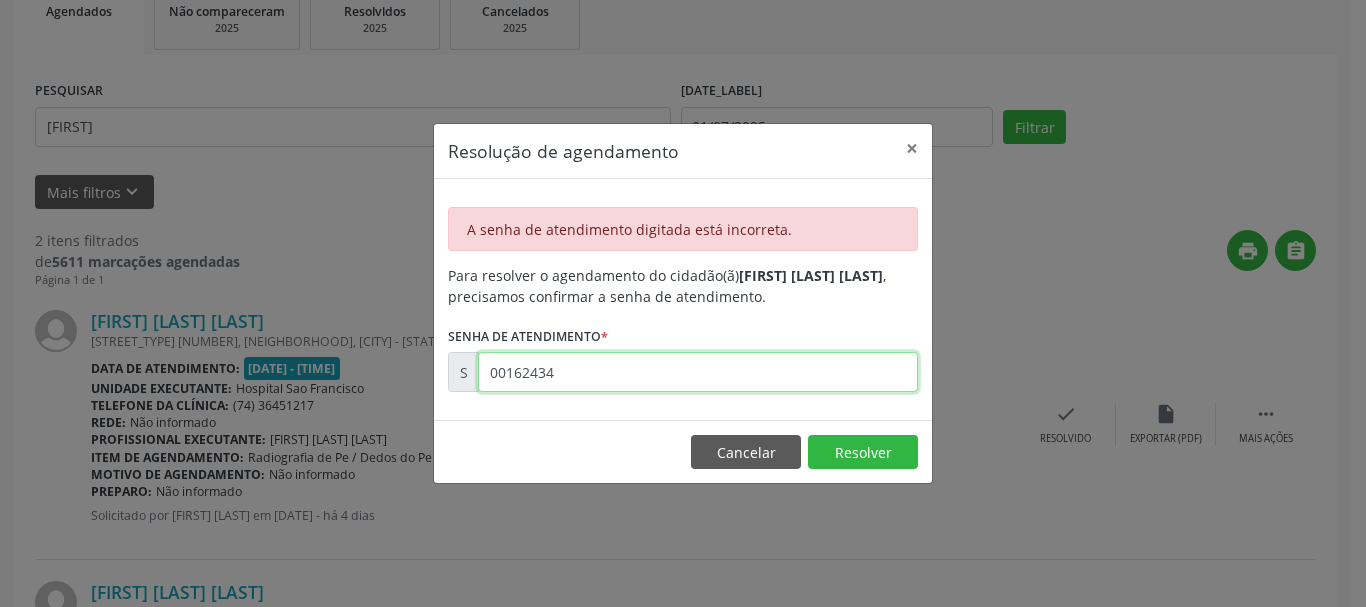 drag, startPoint x: 599, startPoint y: 380, endPoint x: 51, endPoint y: 419, distance: 549.38605 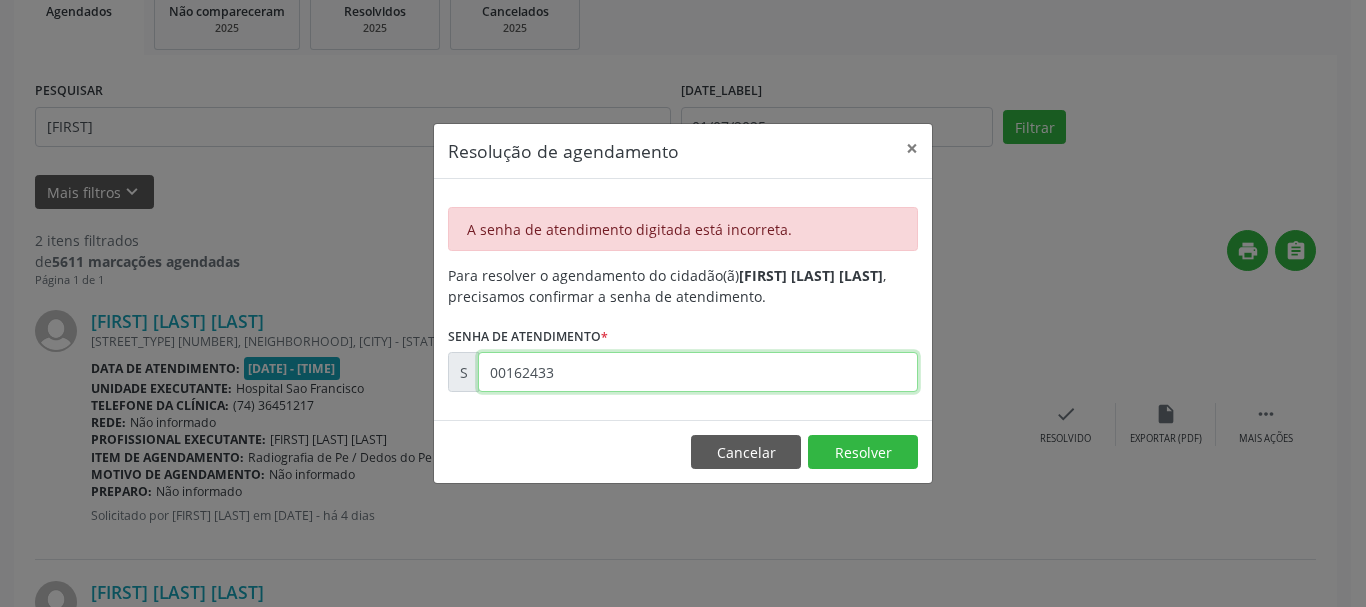 type on "00162433" 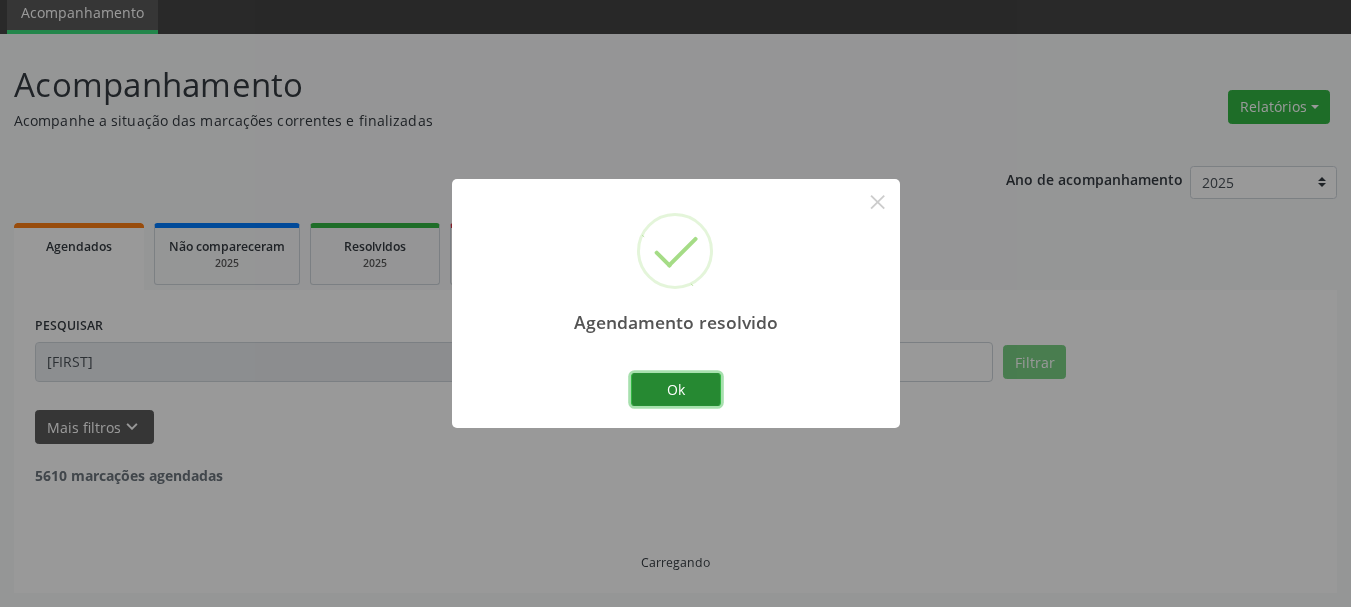 click on "Ok" at bounding box center (676, 390) 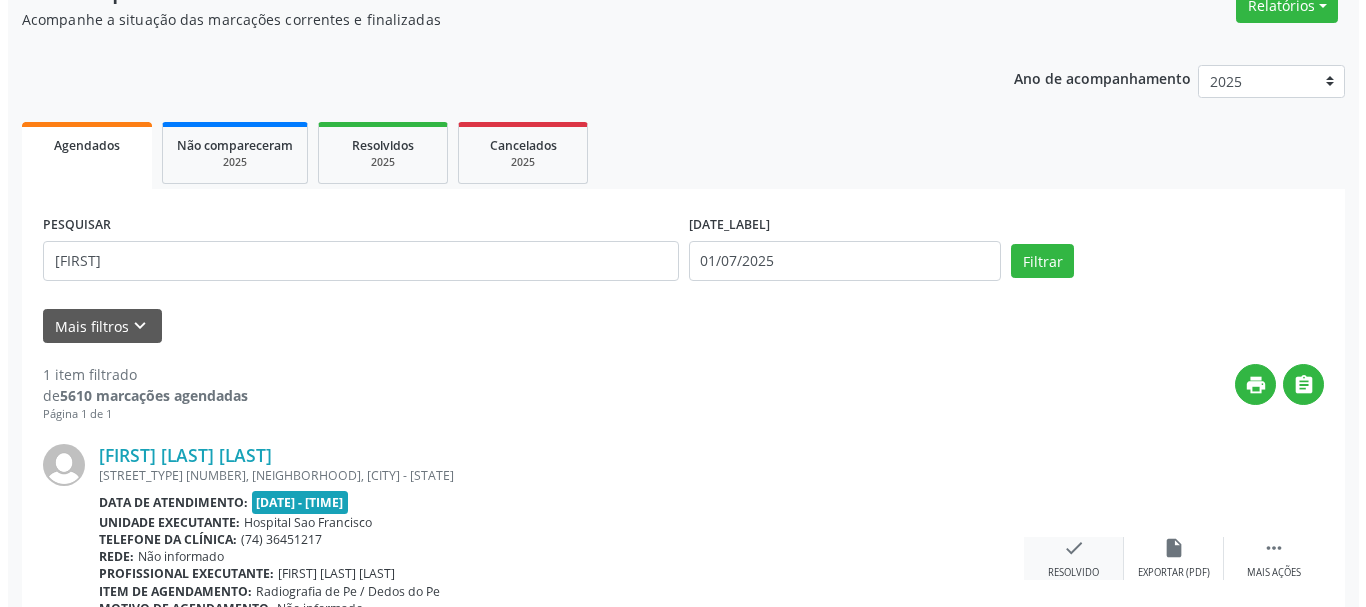 scroll, scrollTop: 298, scrollLeft: 0, axis: vertical 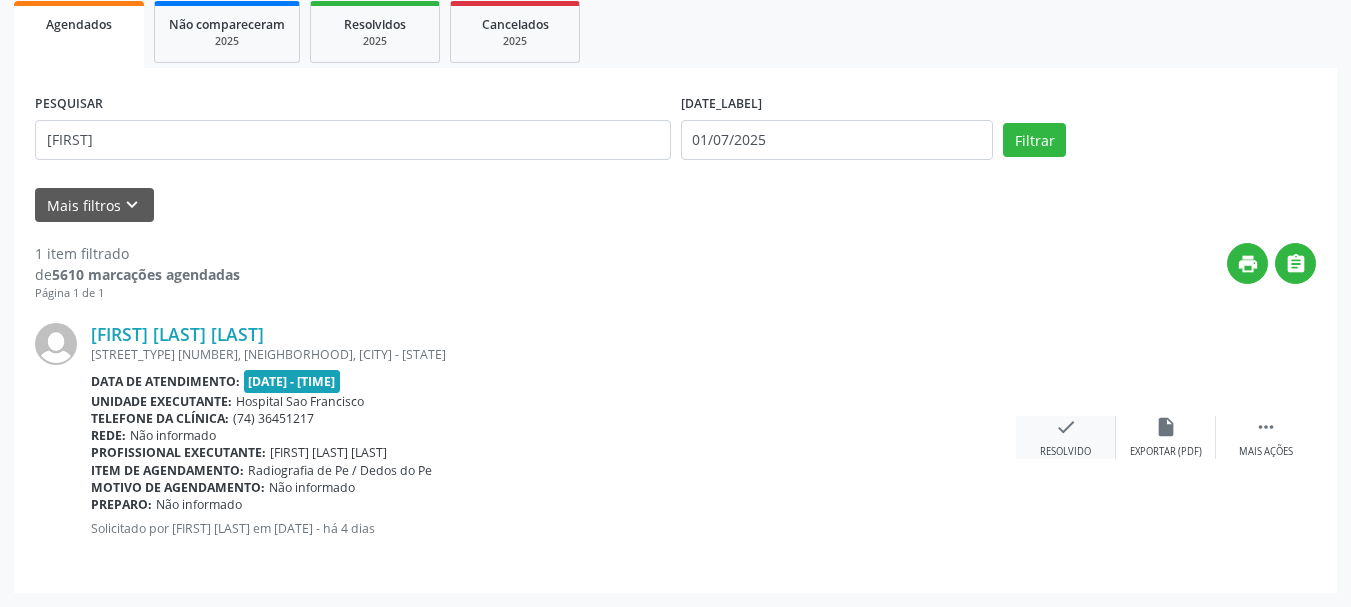 click on "check" at bounding box center (1166, 427) 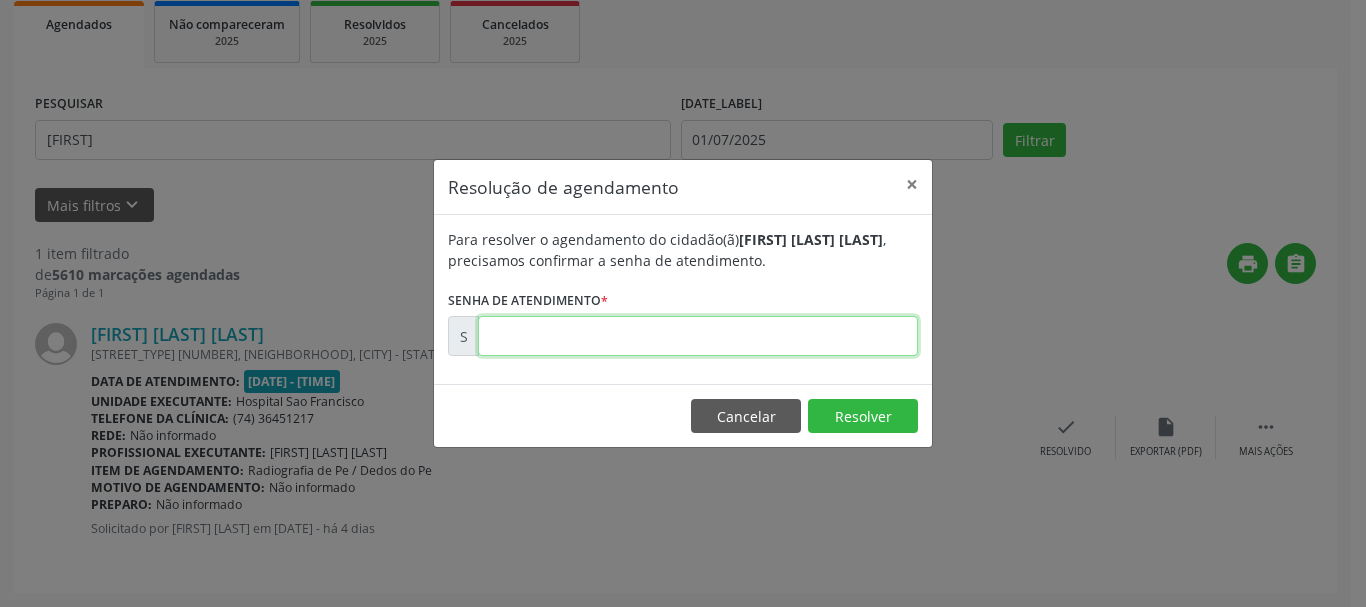 click at bounding box center [698, 336] 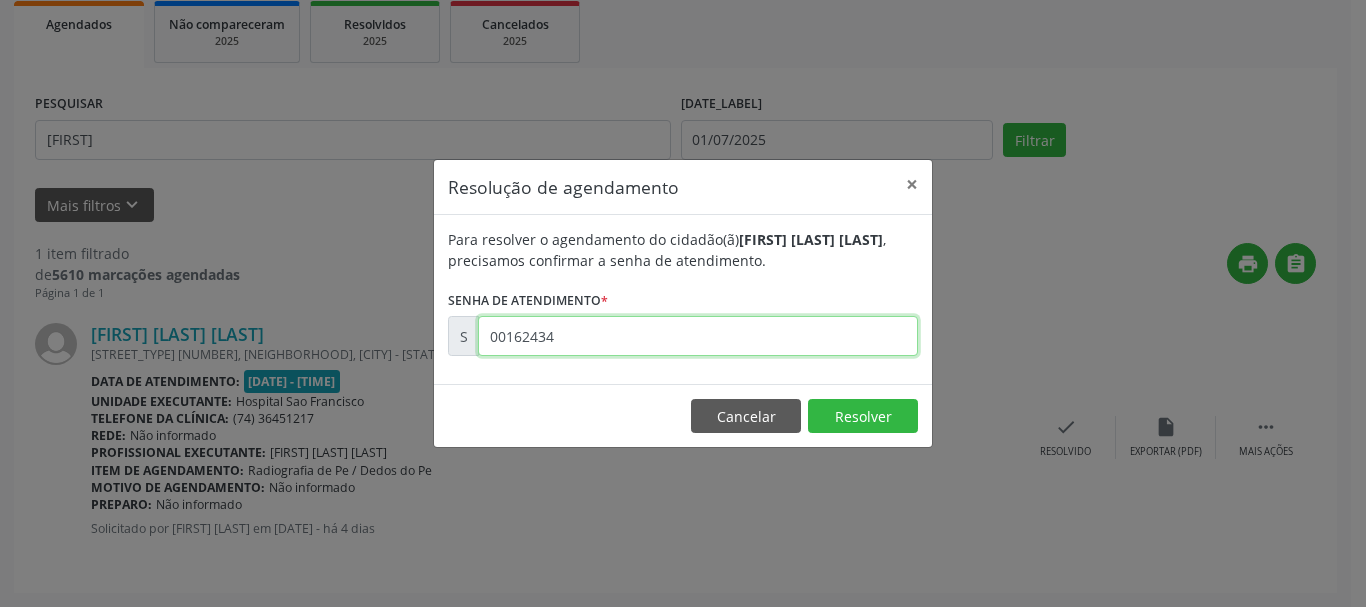 type on "00162434" 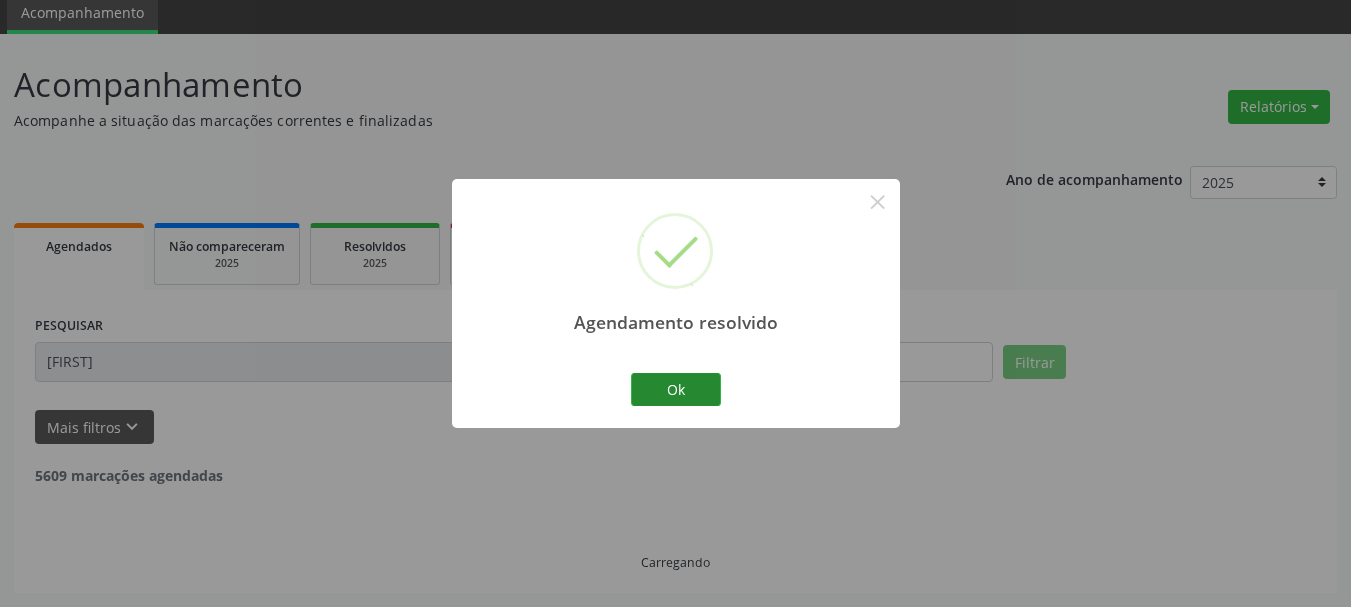 click on "Ok Cancel" at bounding box center (675, 389) 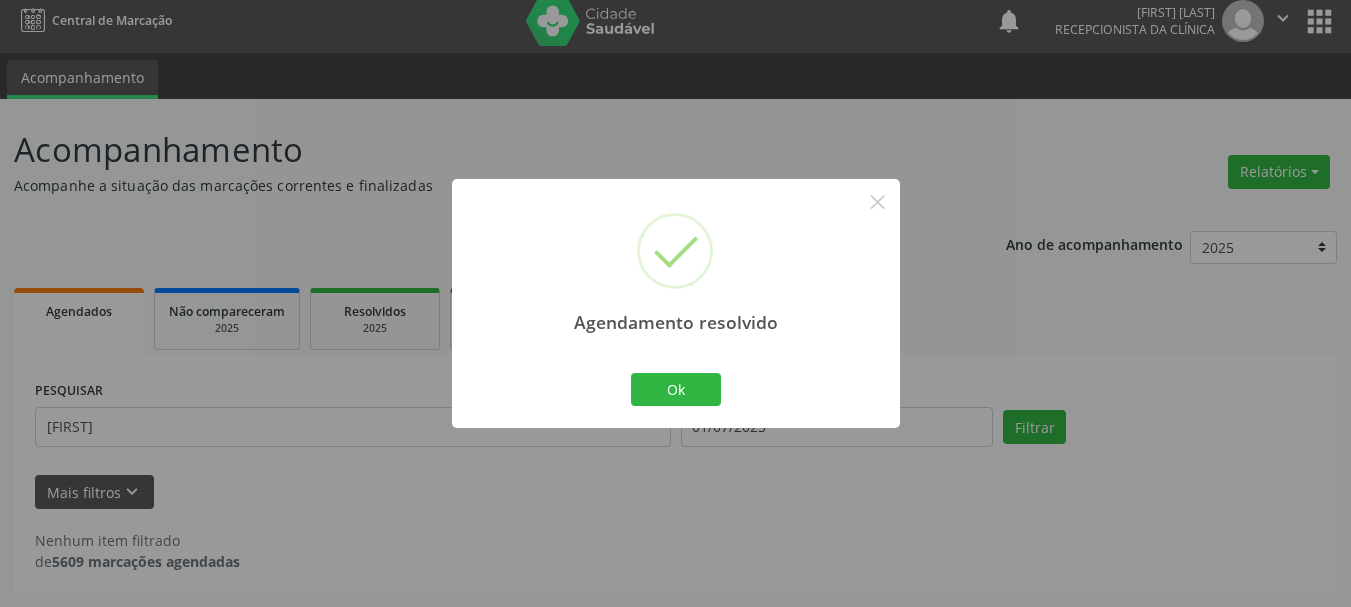 scroll, scrollTop: 11, scrollLeft: 0, axis: vertical 